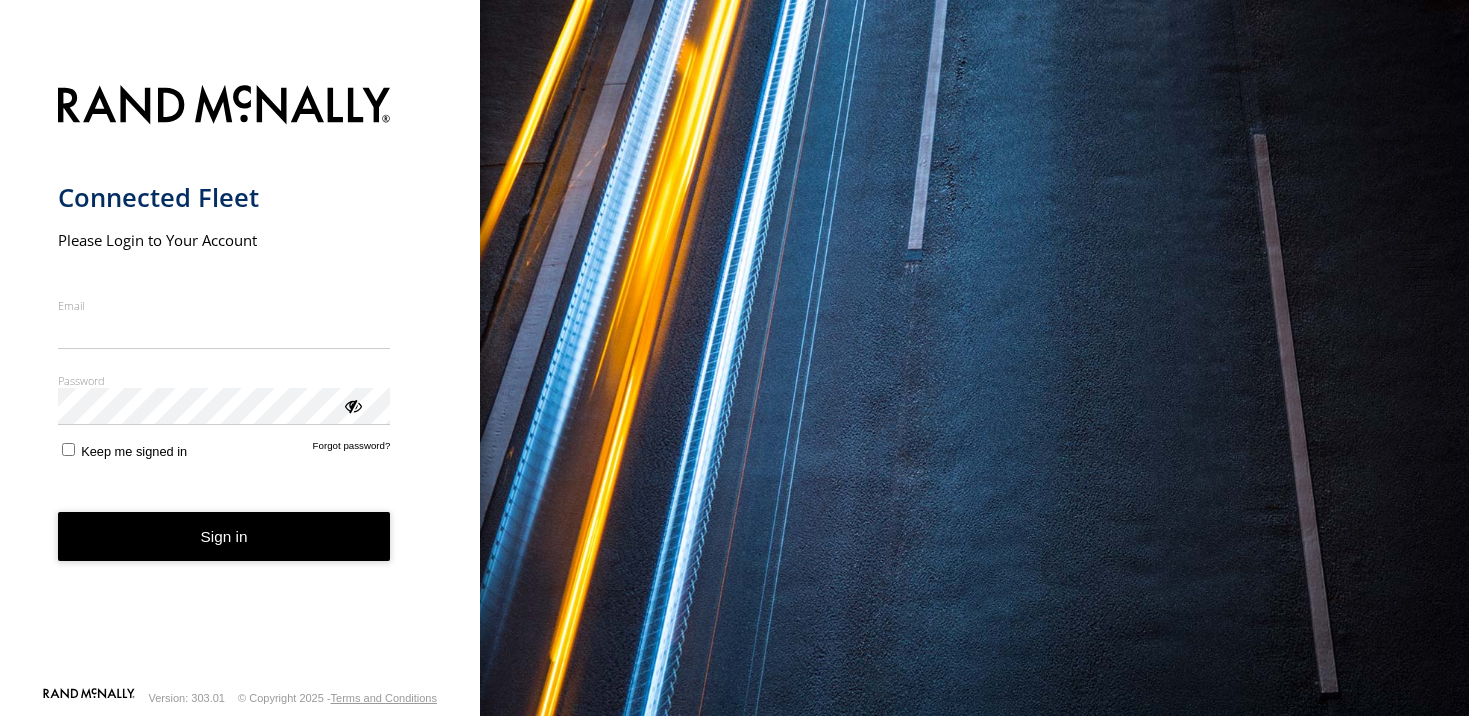 scroll, scrollTop: 0, scrollLeft: 0, axis: both 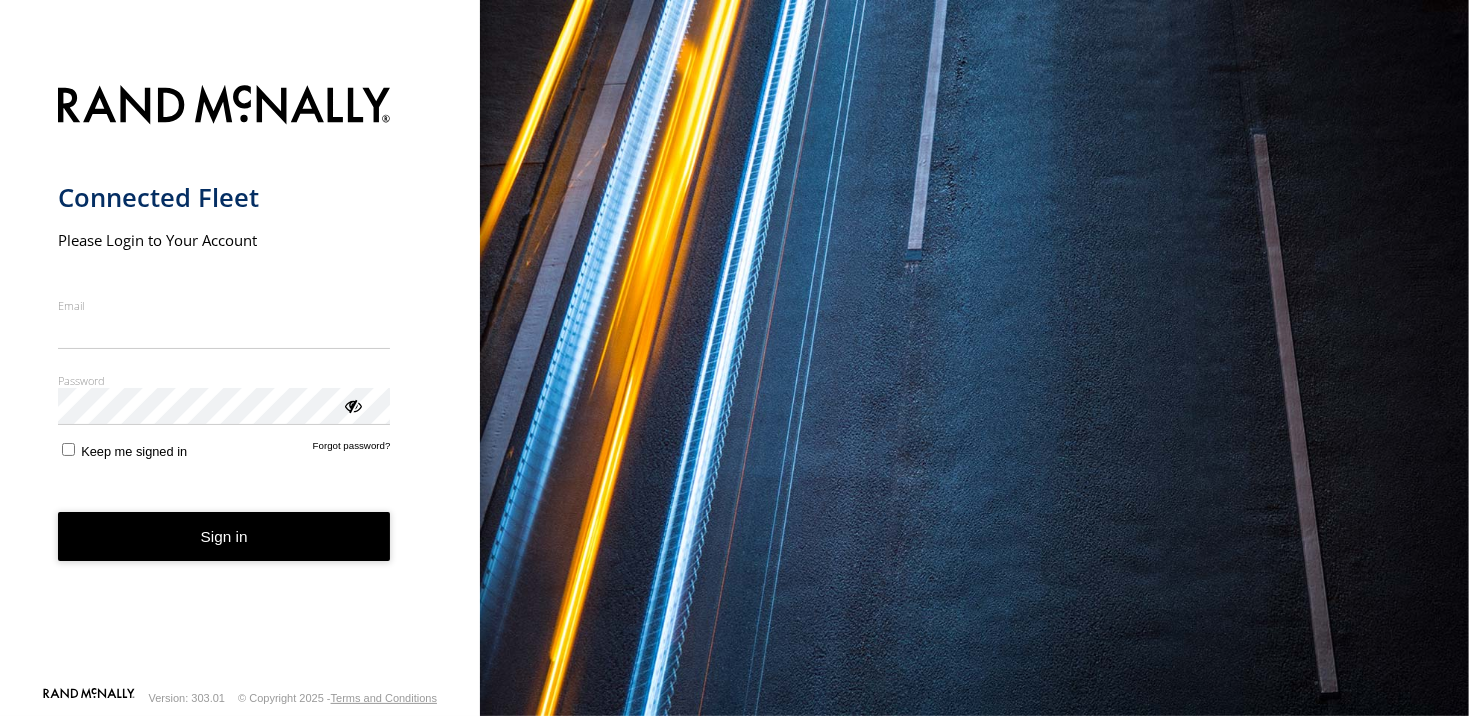 type on "**********" 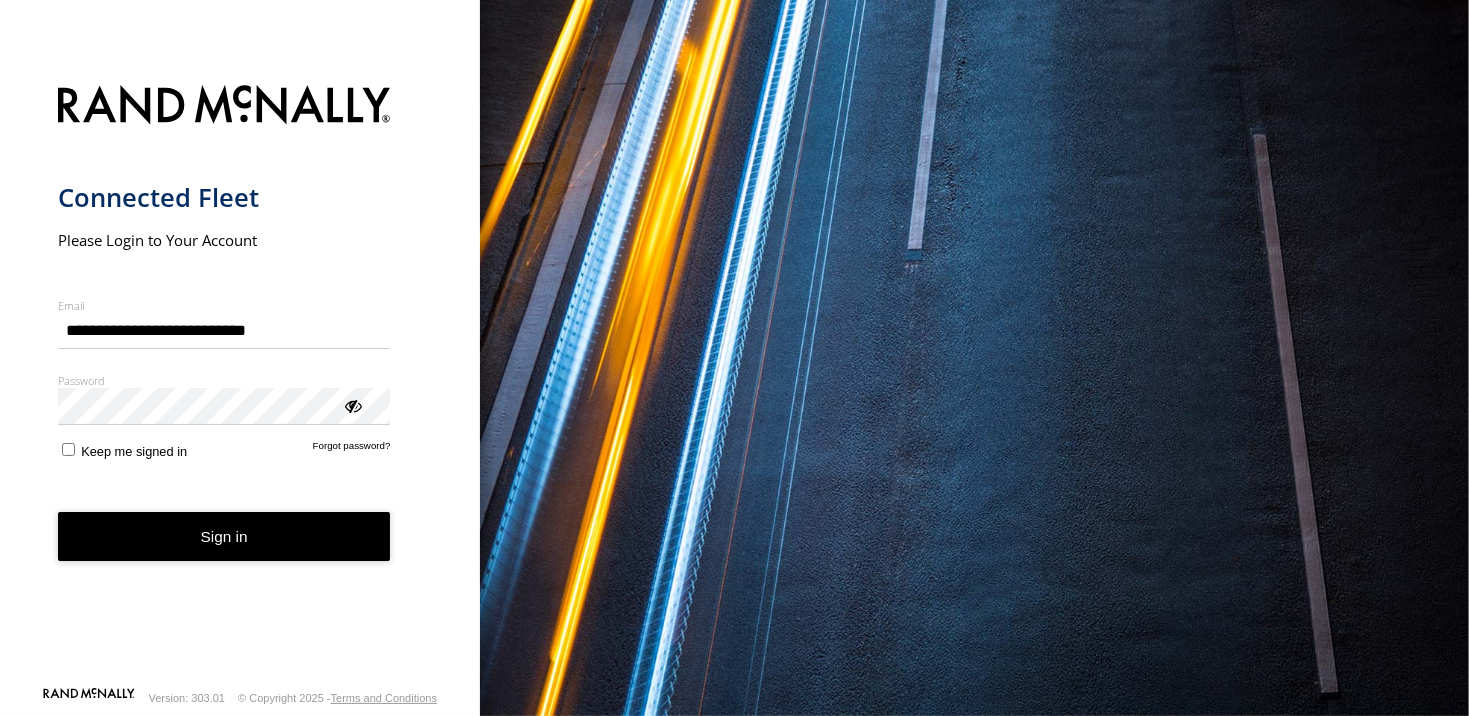 click on "Sign in" at bounding box center (224, 536) 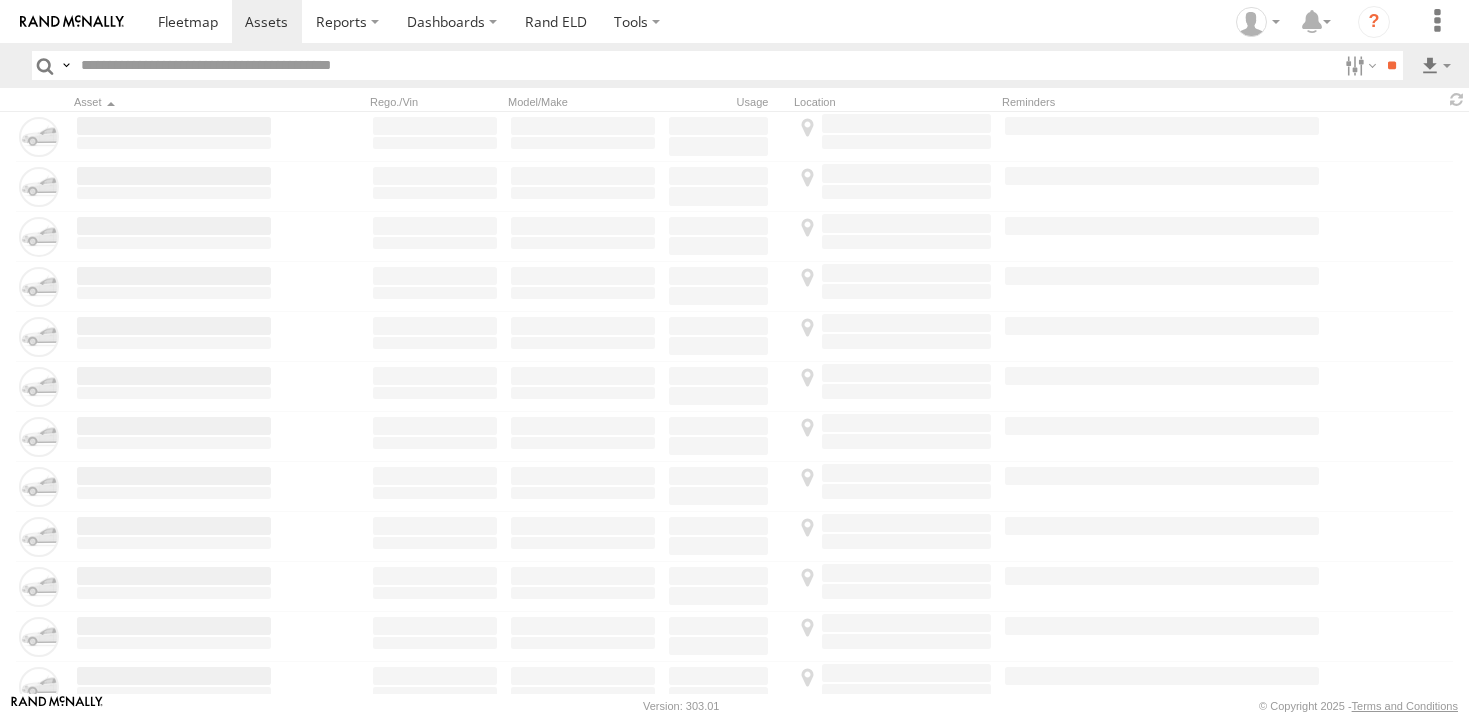 scroll, scrollTop: 0, scrollLeft: 0, axis: both 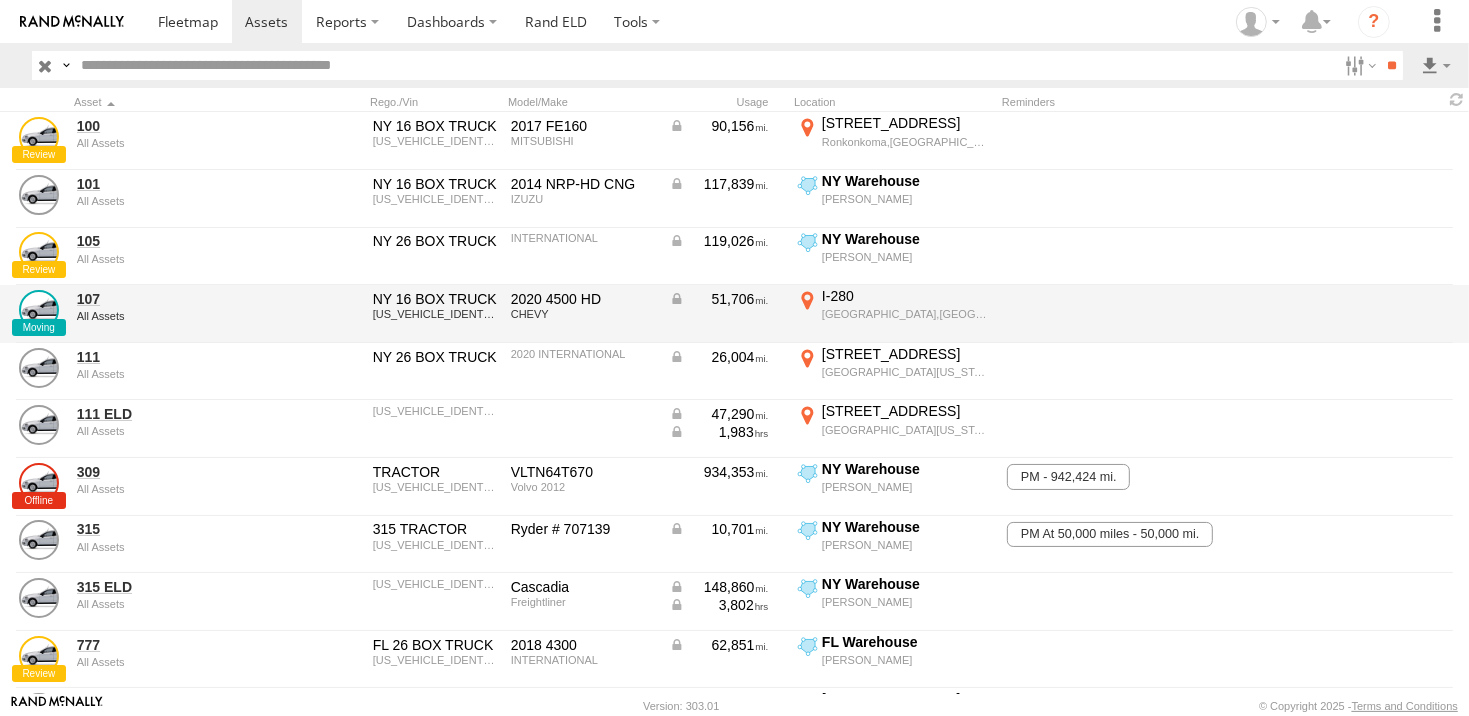 click on "Lower Roseville,NJ" at bounding box center [906, 314] 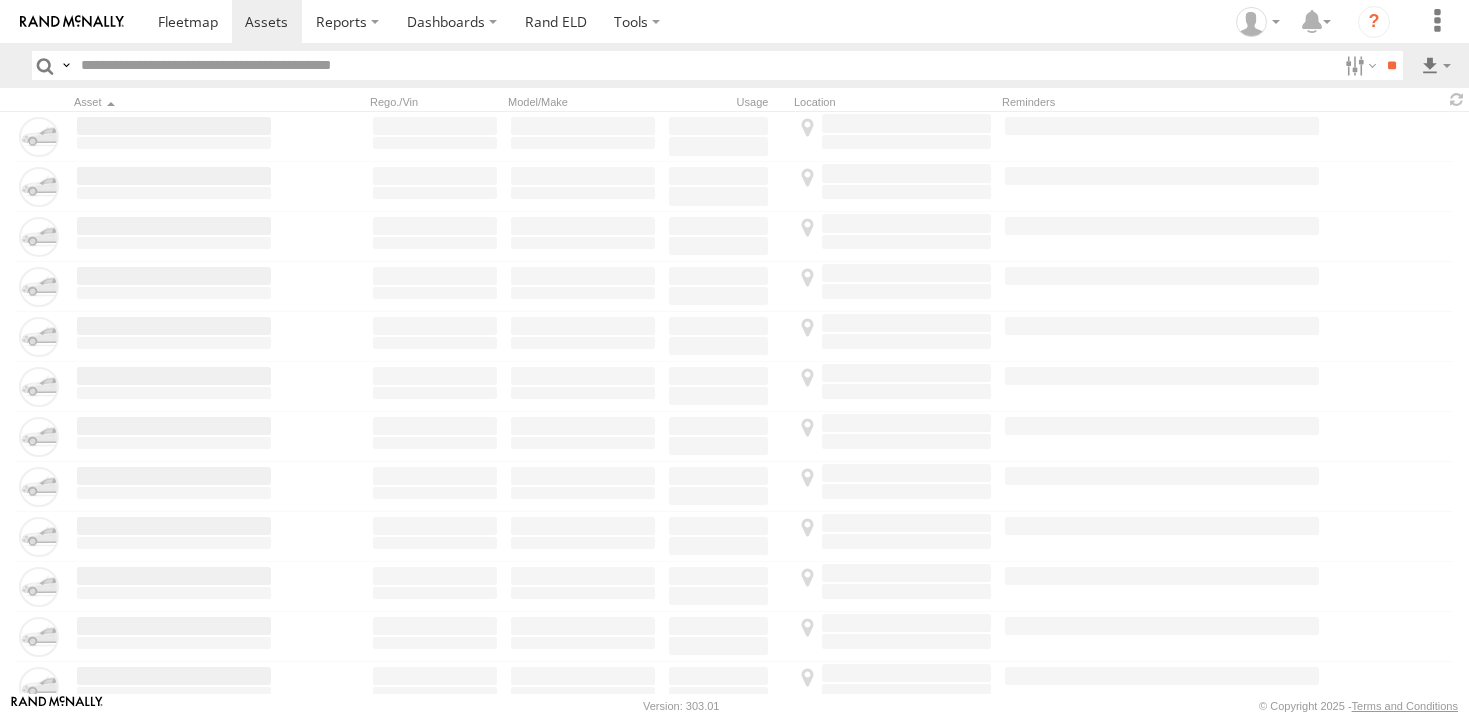 scroll, scrollTop: 0, scrollLeft: 0, axis: both 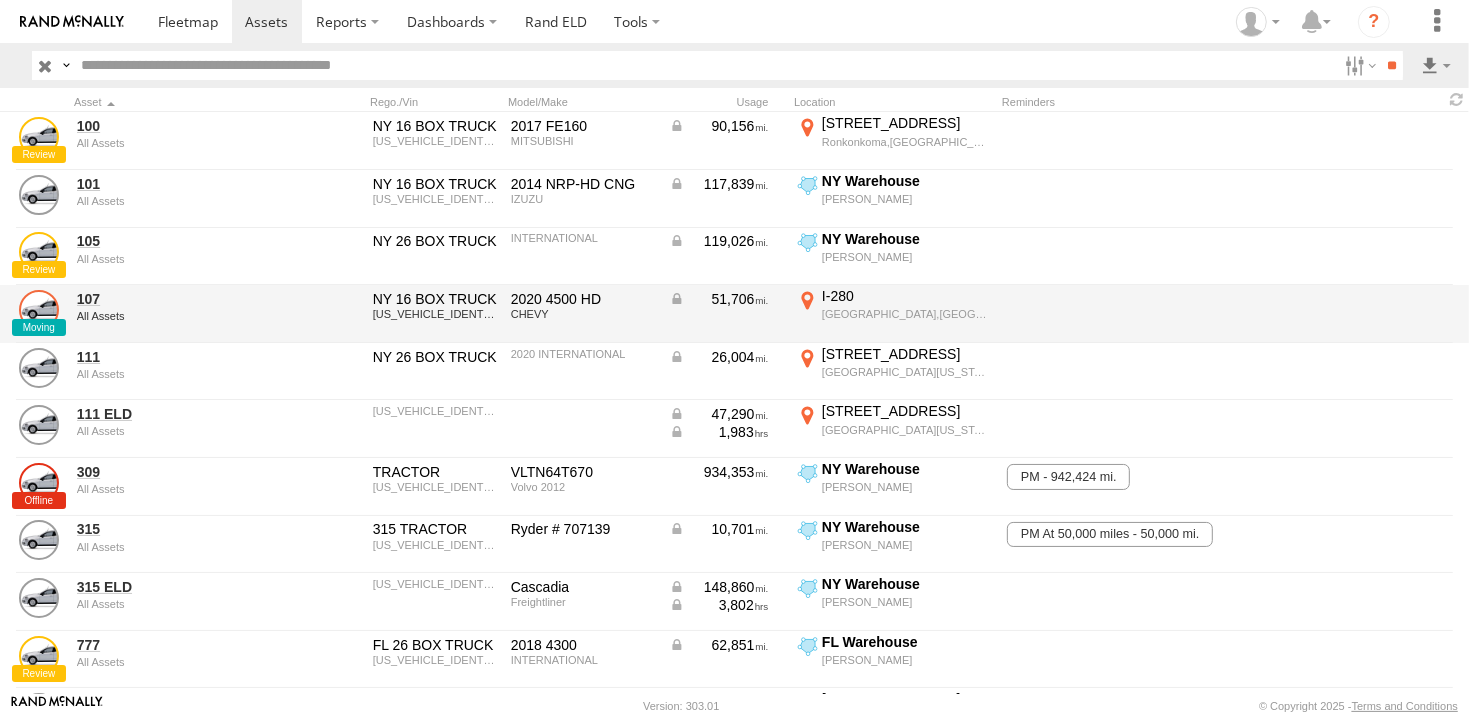 click at bounding box center (39, 310) 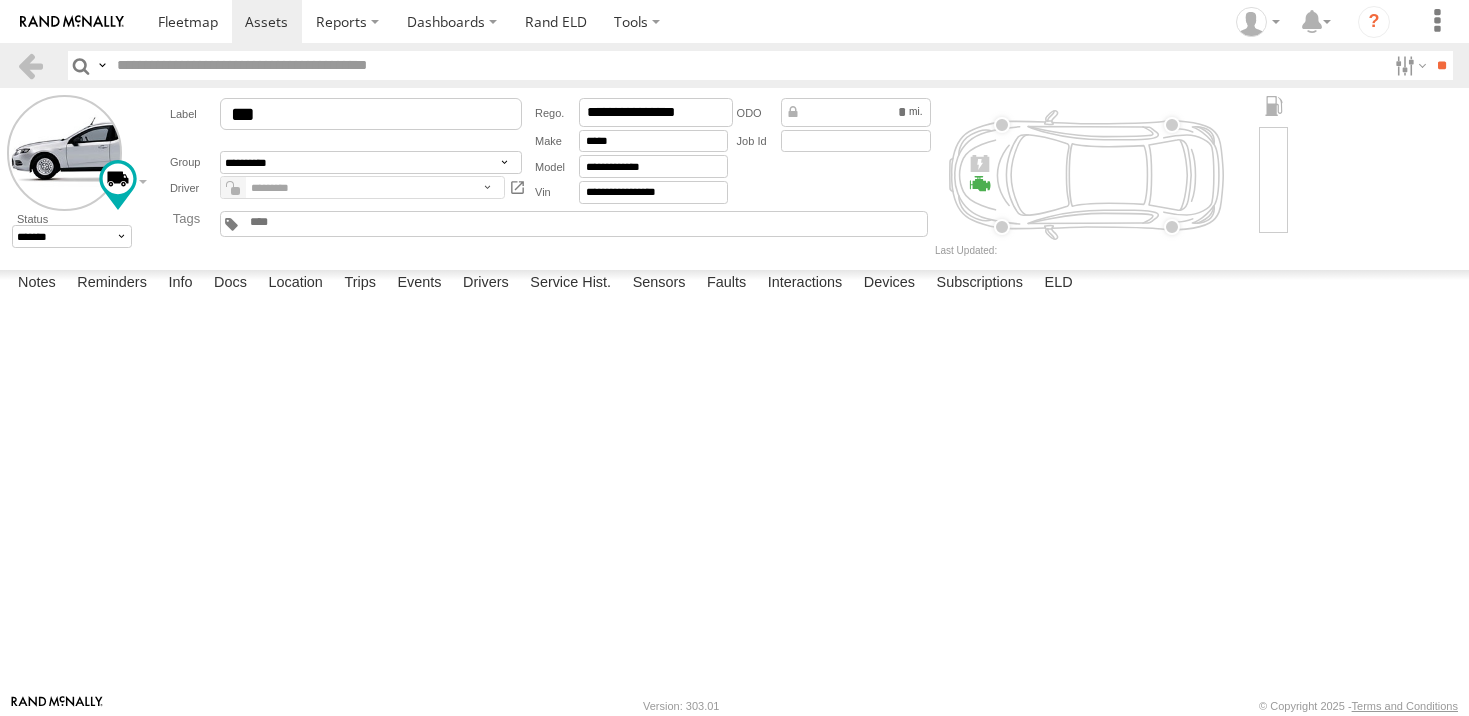scroll, scrollTop: 0, scrollLeft: 0, axis: both 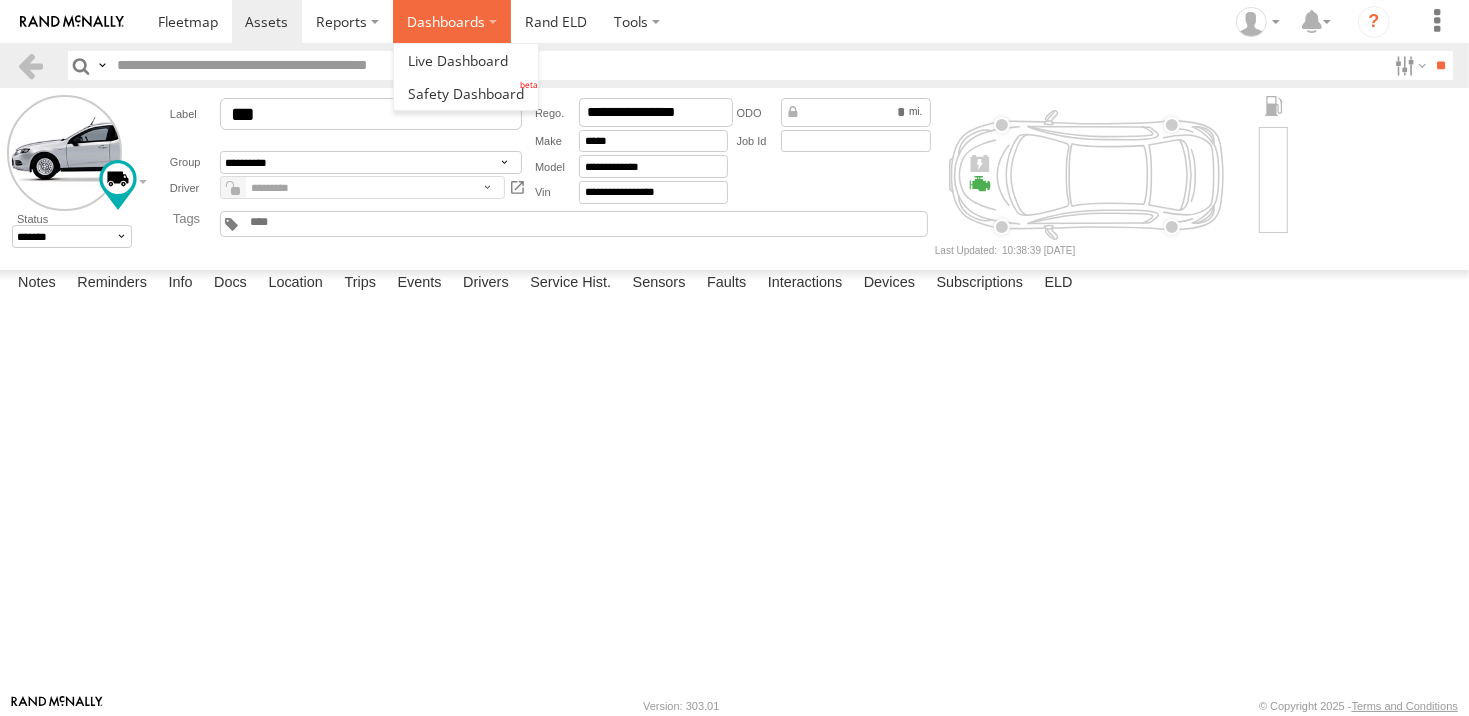 click on "Dashboards" at bounding box center (452, 21) 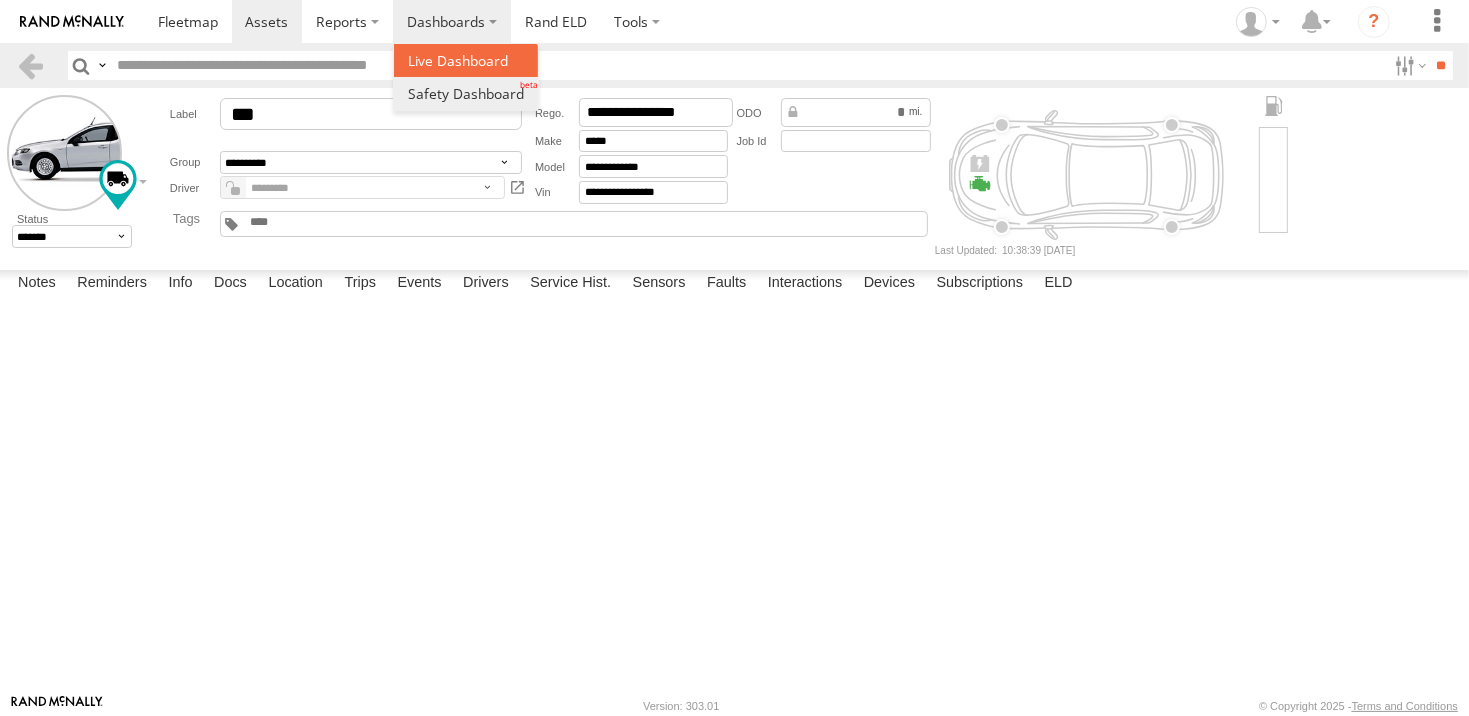drag, startPoint x: 457, startPoint y: 65, endPoint x: 458, endPoint y: 78, distance: 13.038404 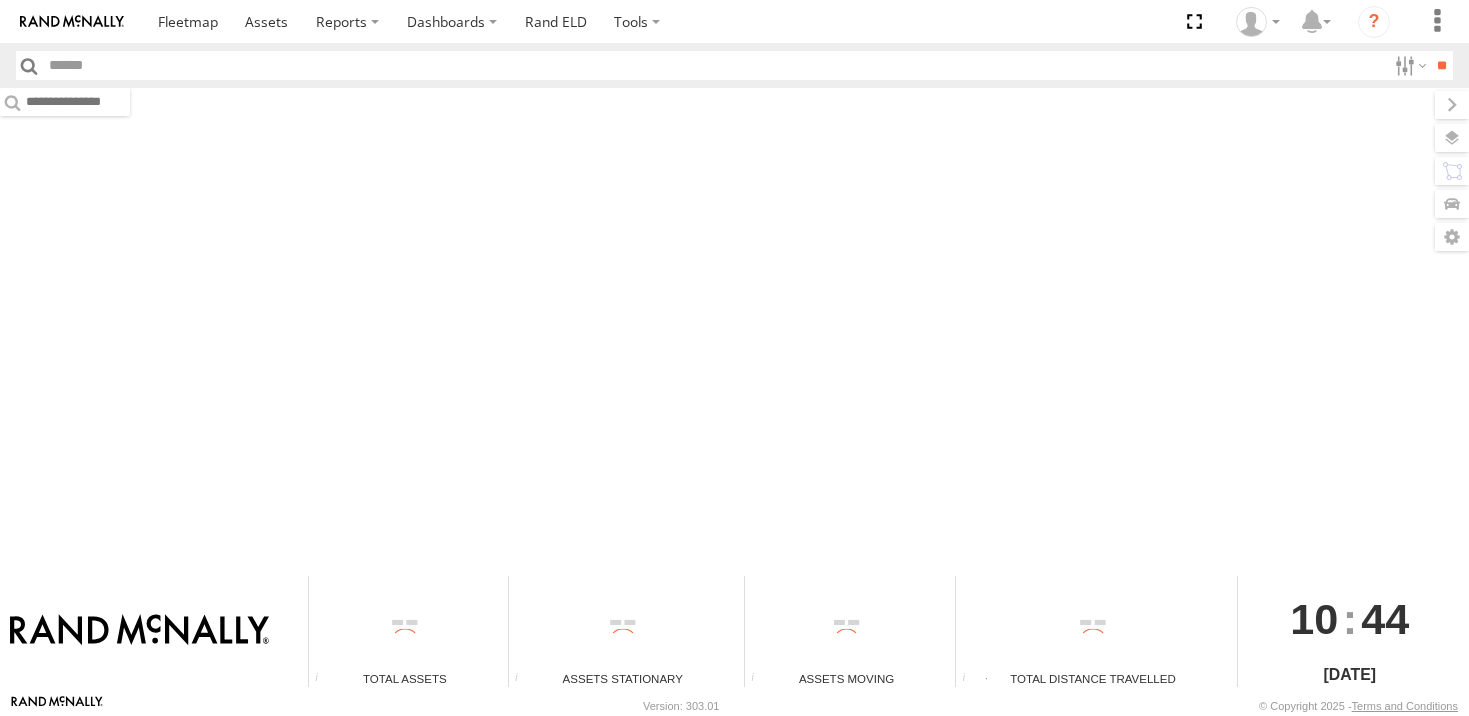 scroll, scrollTop: 0, scrollLeft: 0, axis: both 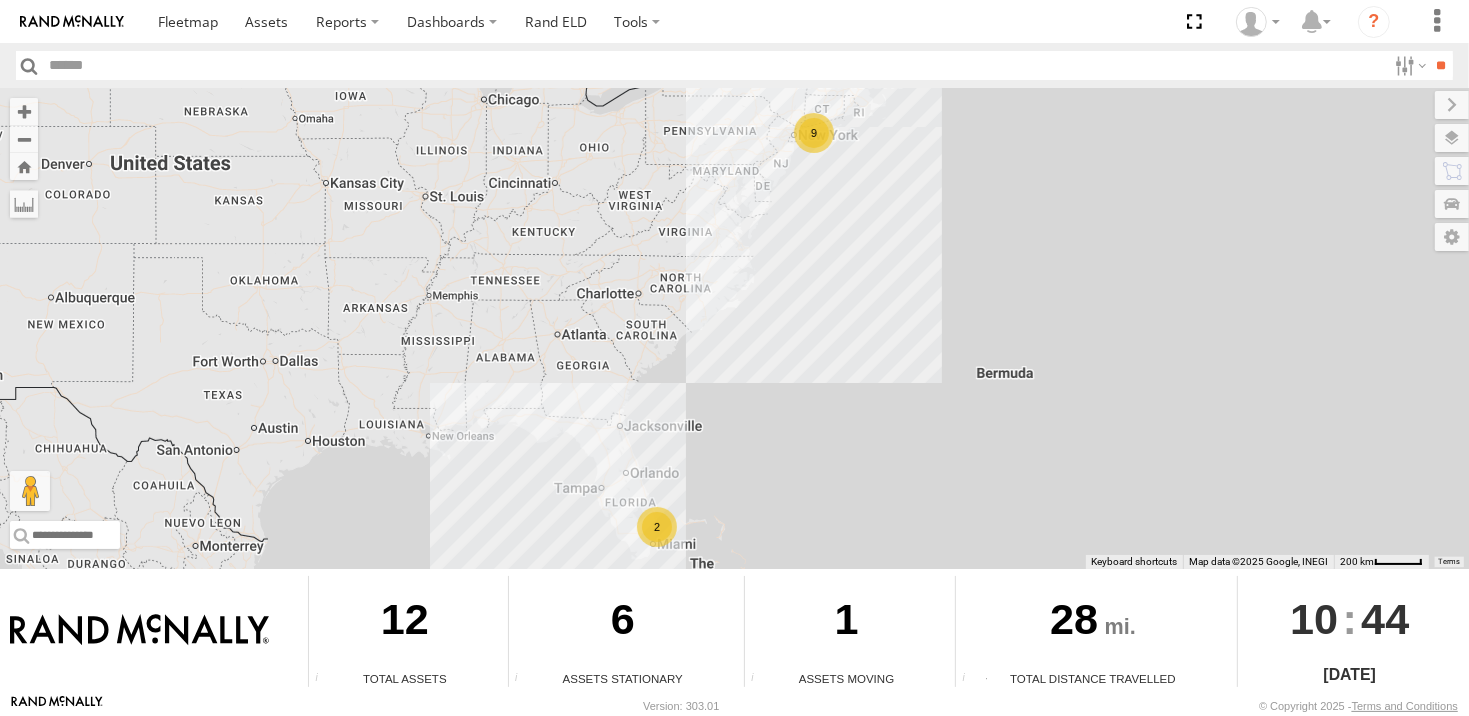 click on "9" at bounding box center (814, 133) 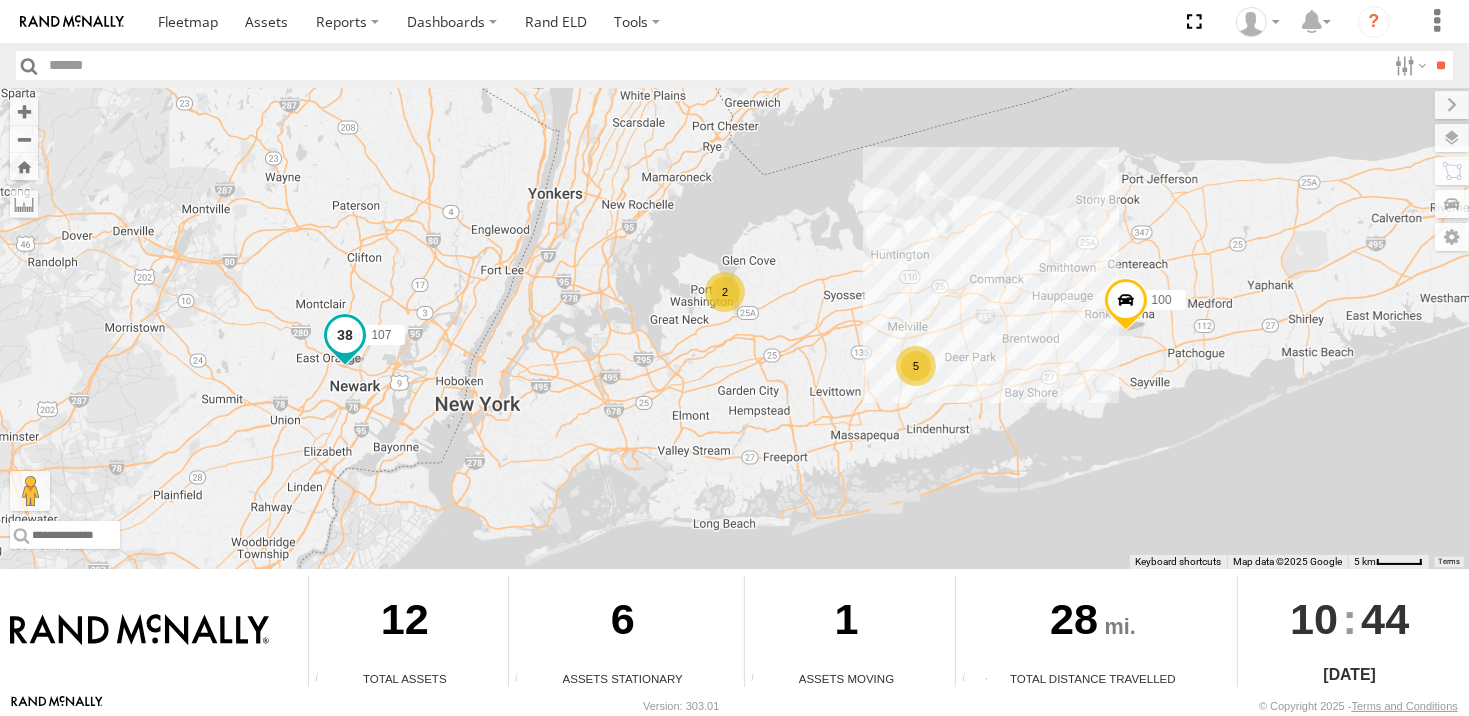 click at bounding box center (345, 335) 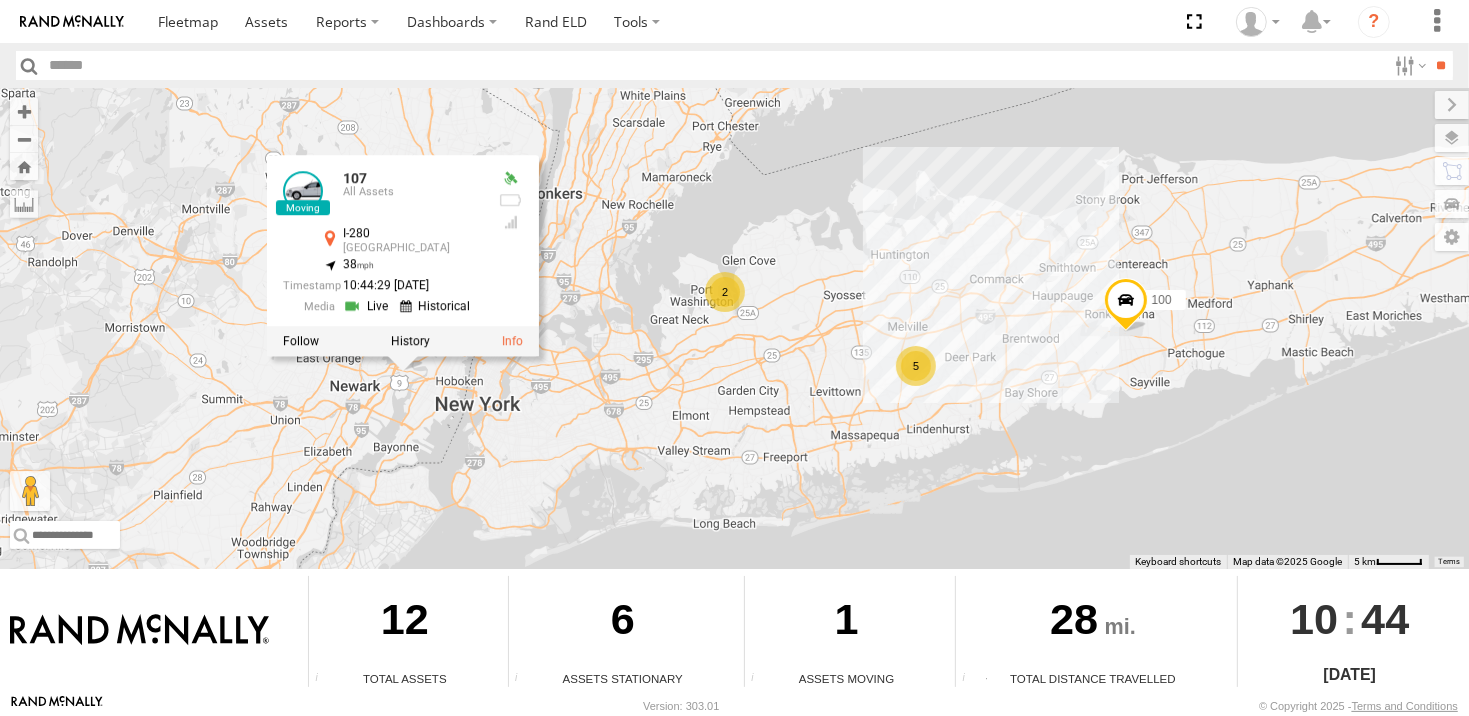 click at bounding box center (367, 306) 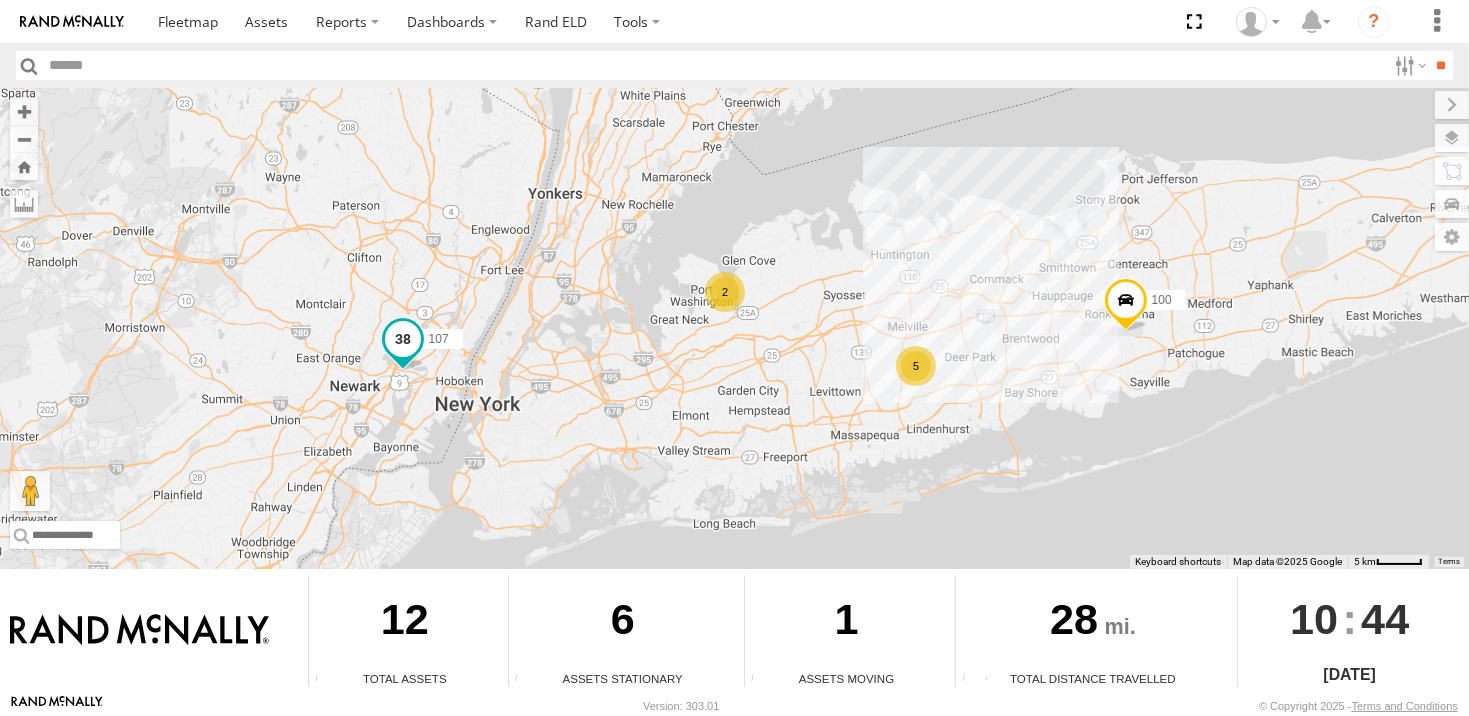 click at bounding box center [402, 338] 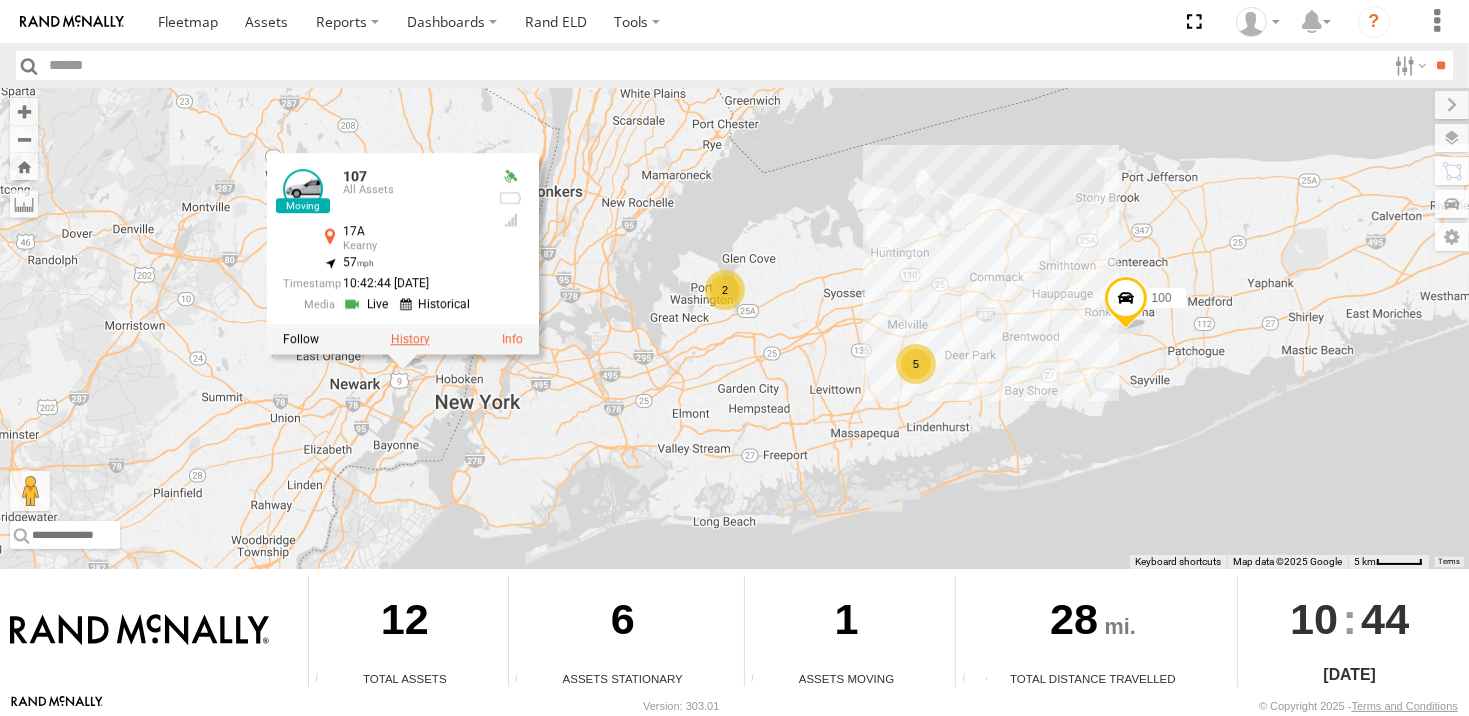 click at bounding box center [409, 338] 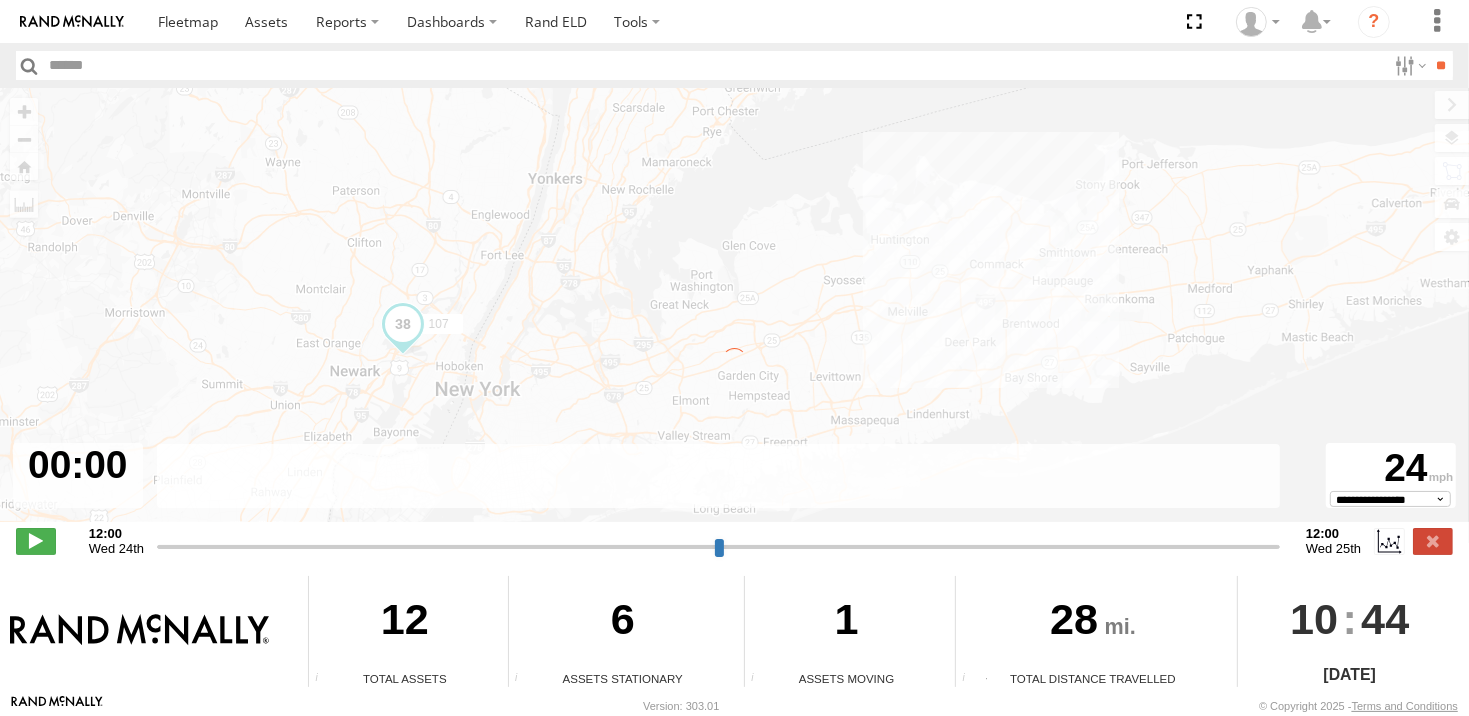 type on "**********" 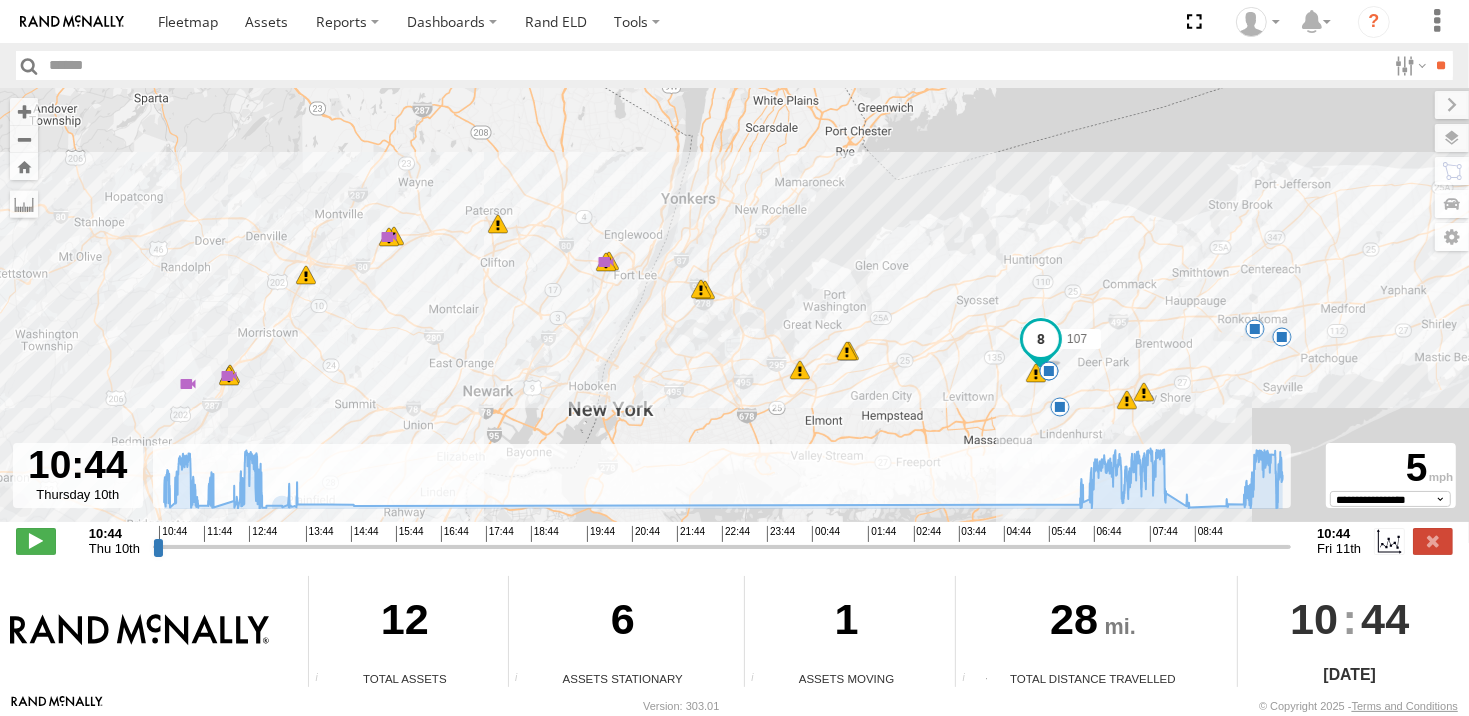 click at bounding box center [306, 275] 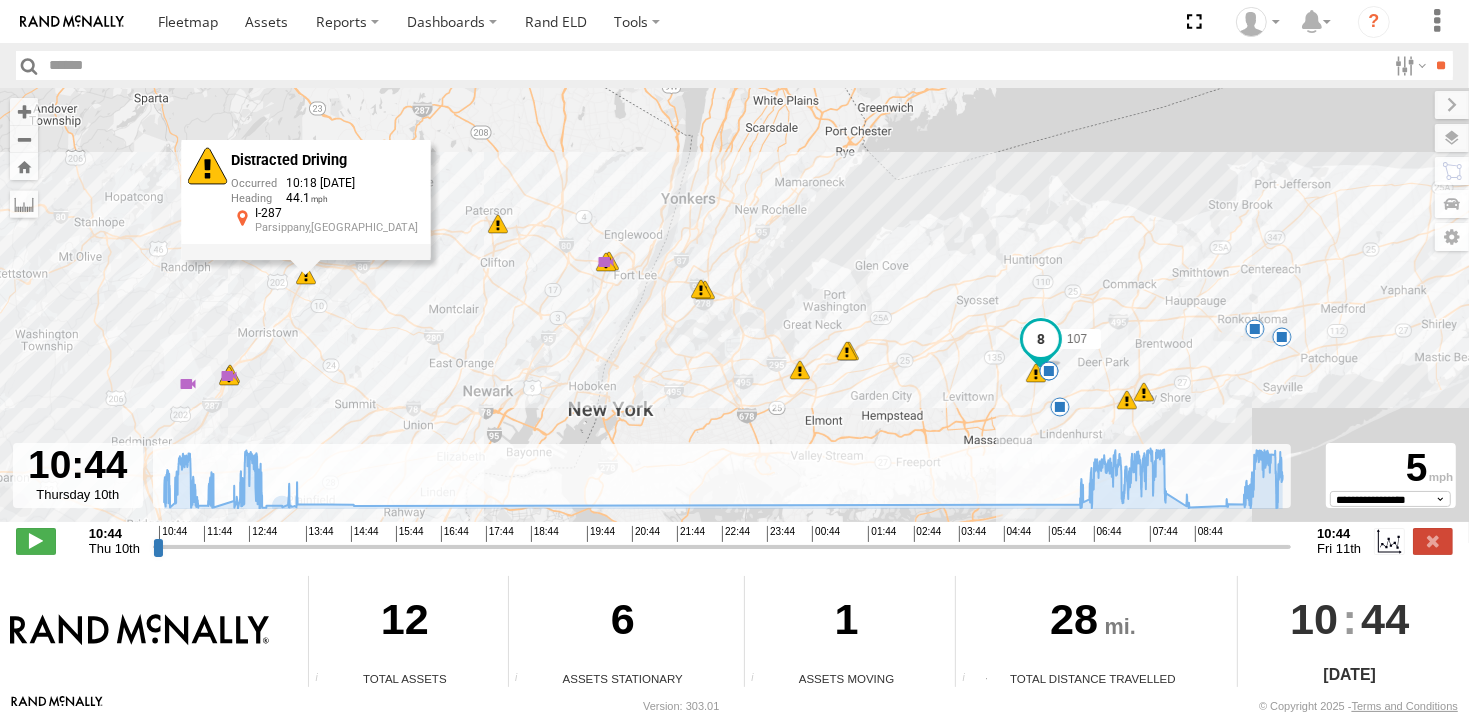 click at bounding box center [498, 224] 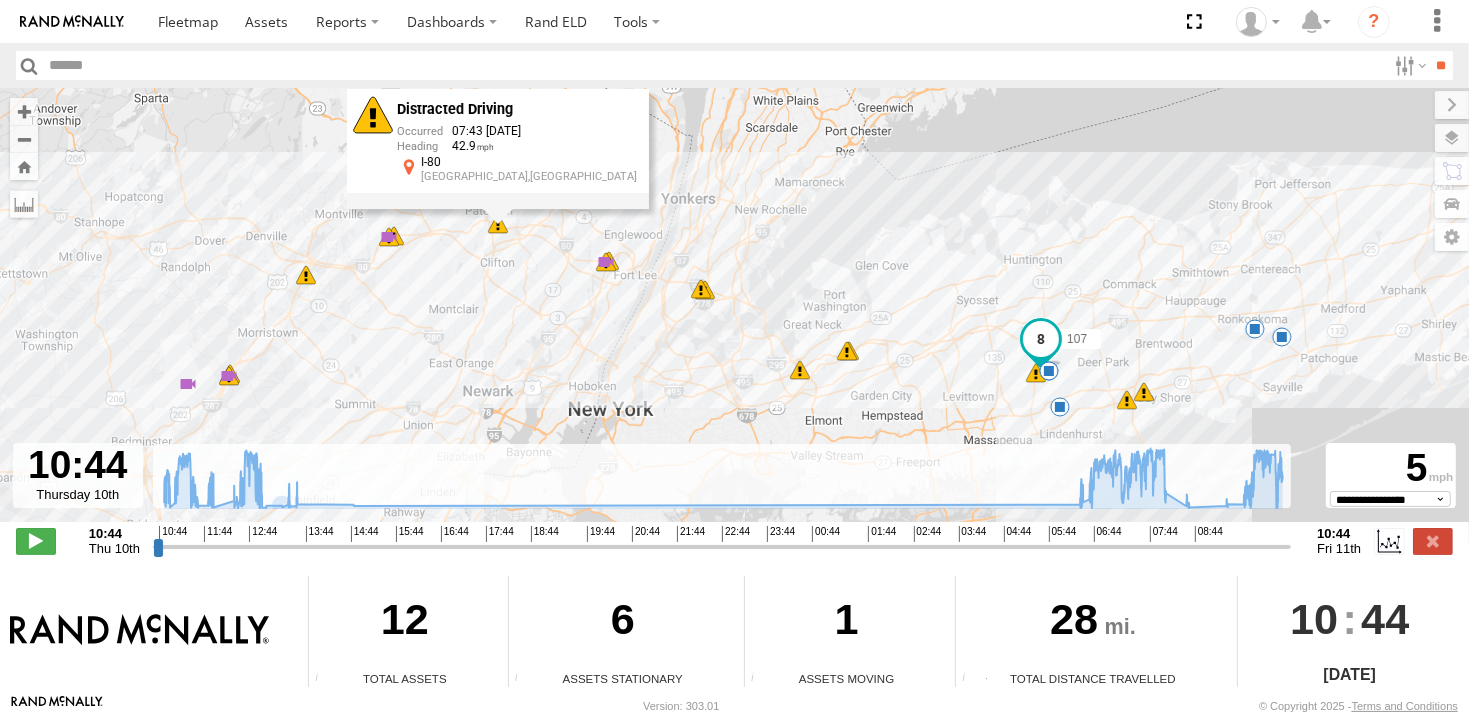 click on "107 10:52 Thu 11:06 Thu 11:07 Thu 11:28 Thu 11:48 Thu 12:07 Thu 12:10 Thu 12:11 Thu 12:50 Thu 13:36 Thu 14:24 Thu 14:28 Thu 14:29 Thu 06:21 Fri 06:35 Fri 06:59 Fri 06:59 Fri 07:04 Fri 07:18 Fri 07:20 Fri 07:32 Fri 07:32 Fri 07:32 Fri 07:43 Fri 07:52 Fri 07:53 Fri 07:53 Fri 08:11 Fri 08:11 Fri 08:11 Fri 08:41 Fri 10:18 Fri Distracted Driving 07:43 07/11/2025 42.9 I-80 Paterson,NJ" at bounding box center [734, 315] 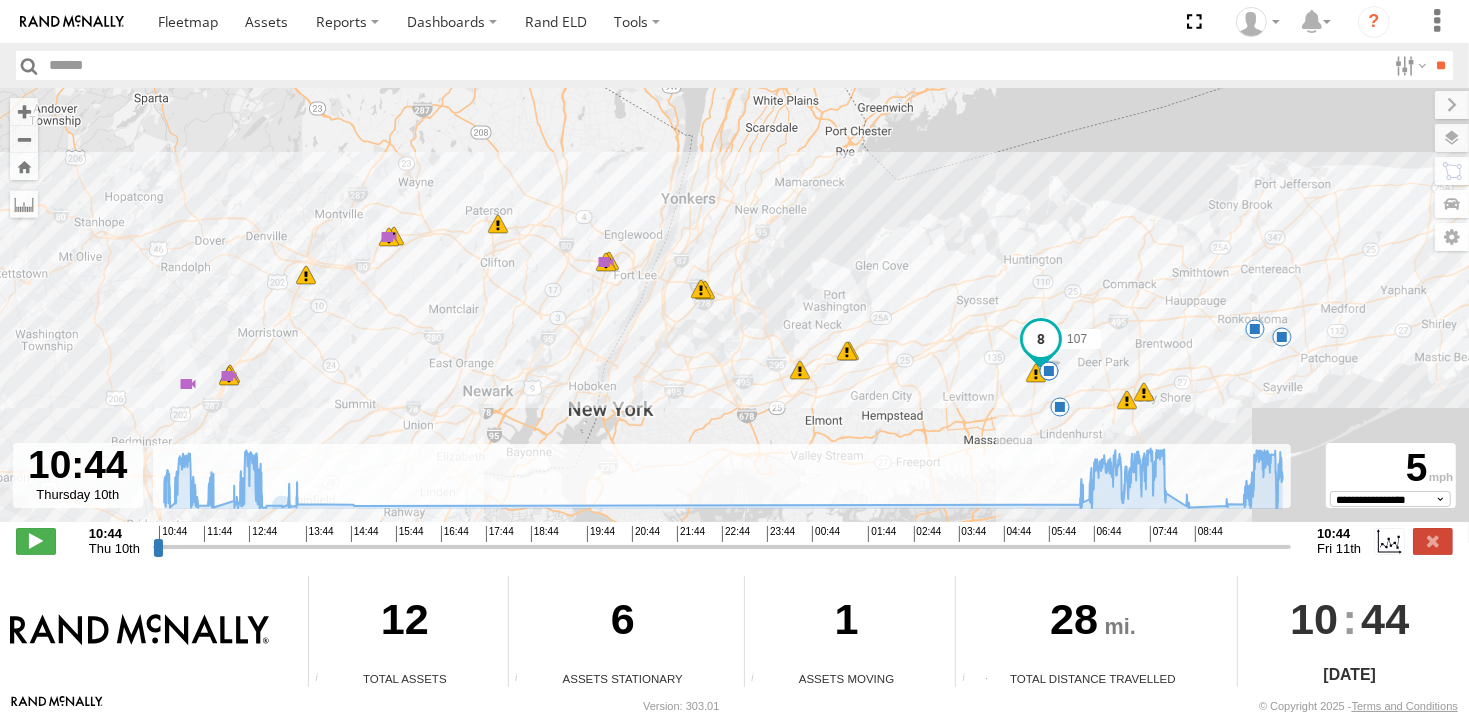 click on "107 10:52 Thu 11:06 Thu 11:07 Thu 11:28 Thu 11:48 Thu 12:07 Thu 12:10 Thu 12:11 Thu 12:50 Thu 13:36 Thu 14:24 Thu 14:28 Thu 14:29 Thu 06:21 Fri 06:35 Fri 06:59 Fri 06:59 Fri 07:04 Fri 07:18 Fri 07:20 Fri 07:32 Fri 07:32 Fri 07:32 Fri 07:43 Fri 07:52 Fri 07:53 Fri 07:53 Fri 08:11 Fri 08:11 Fri 08:11 Fri 08:41 Fri 10:18 Fri" at bounding box center [734, 315] 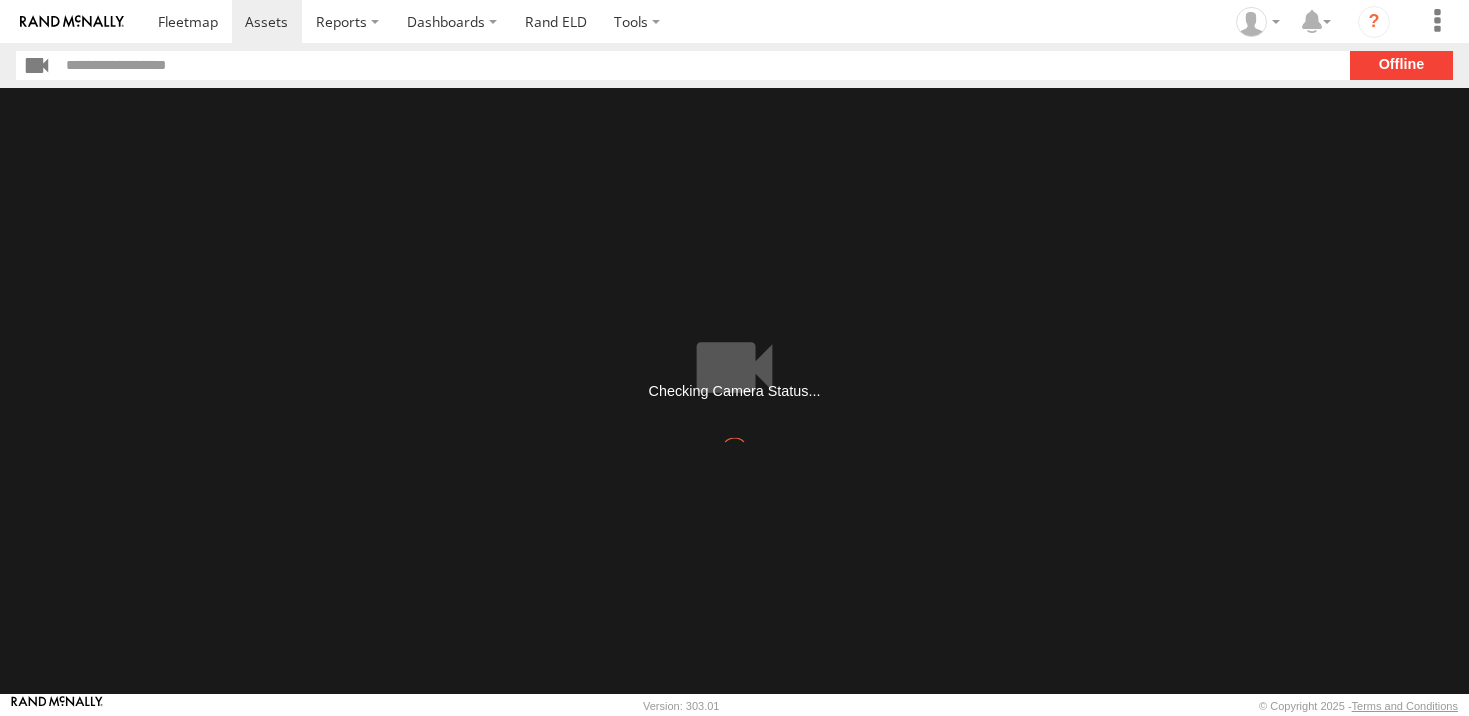 scroll, scrollTop: 0, scrollLeft: 0, axis: both 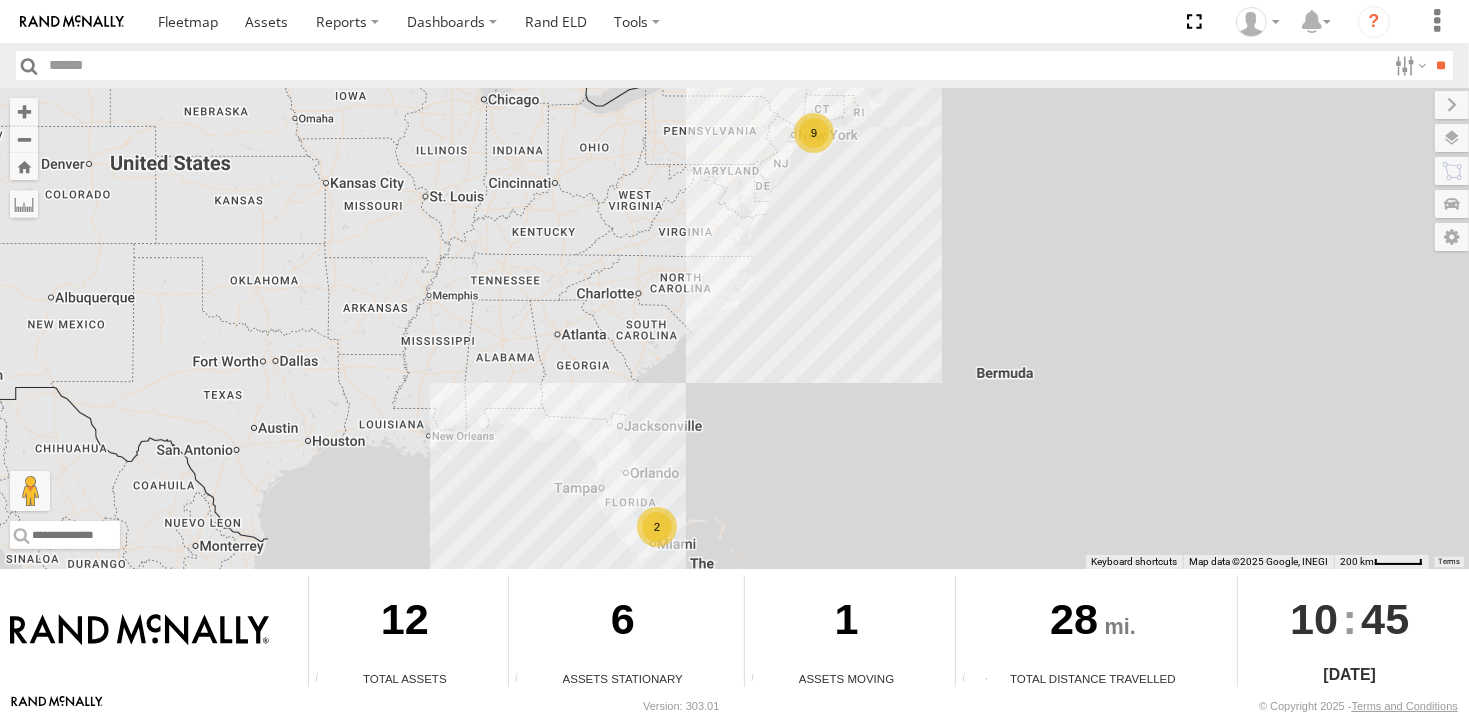 click on "9" at bounding box center [814, 133] 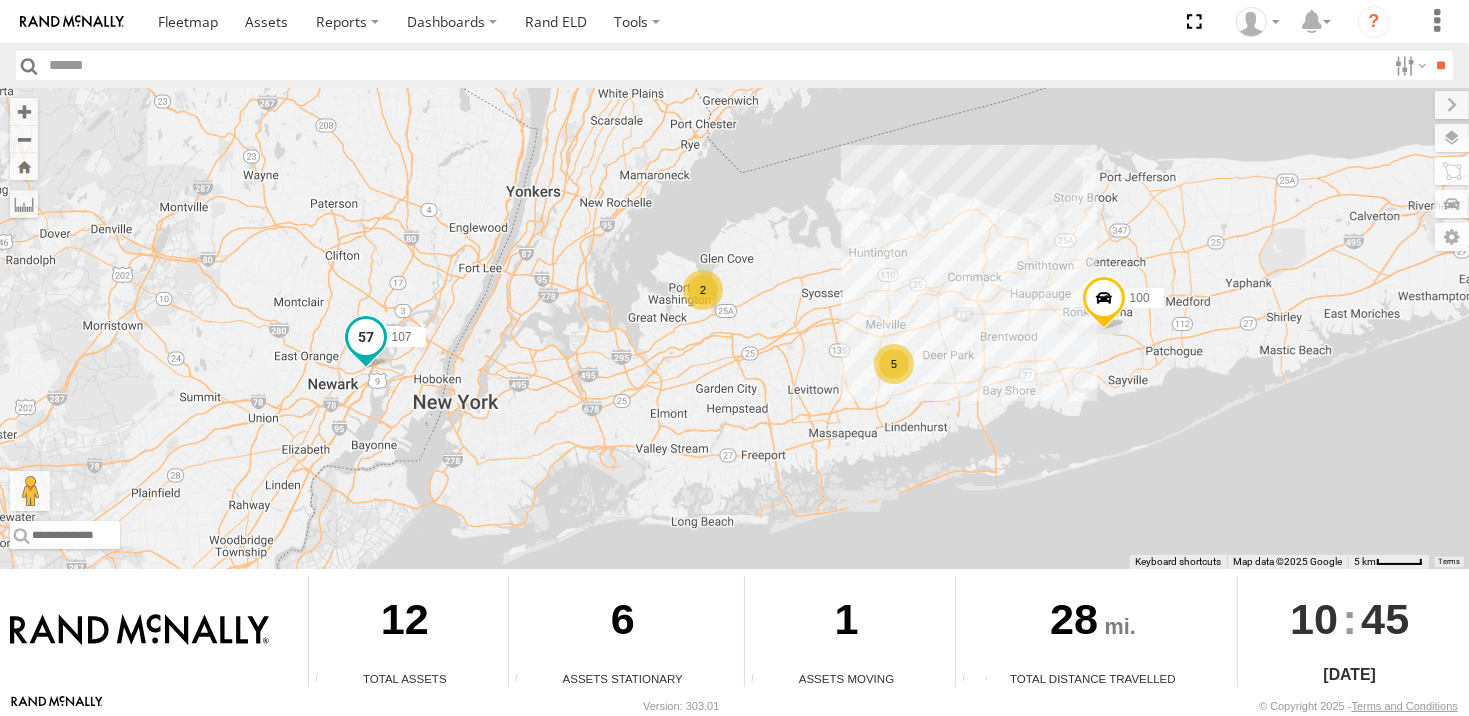 click at bounding box center (365, 336) 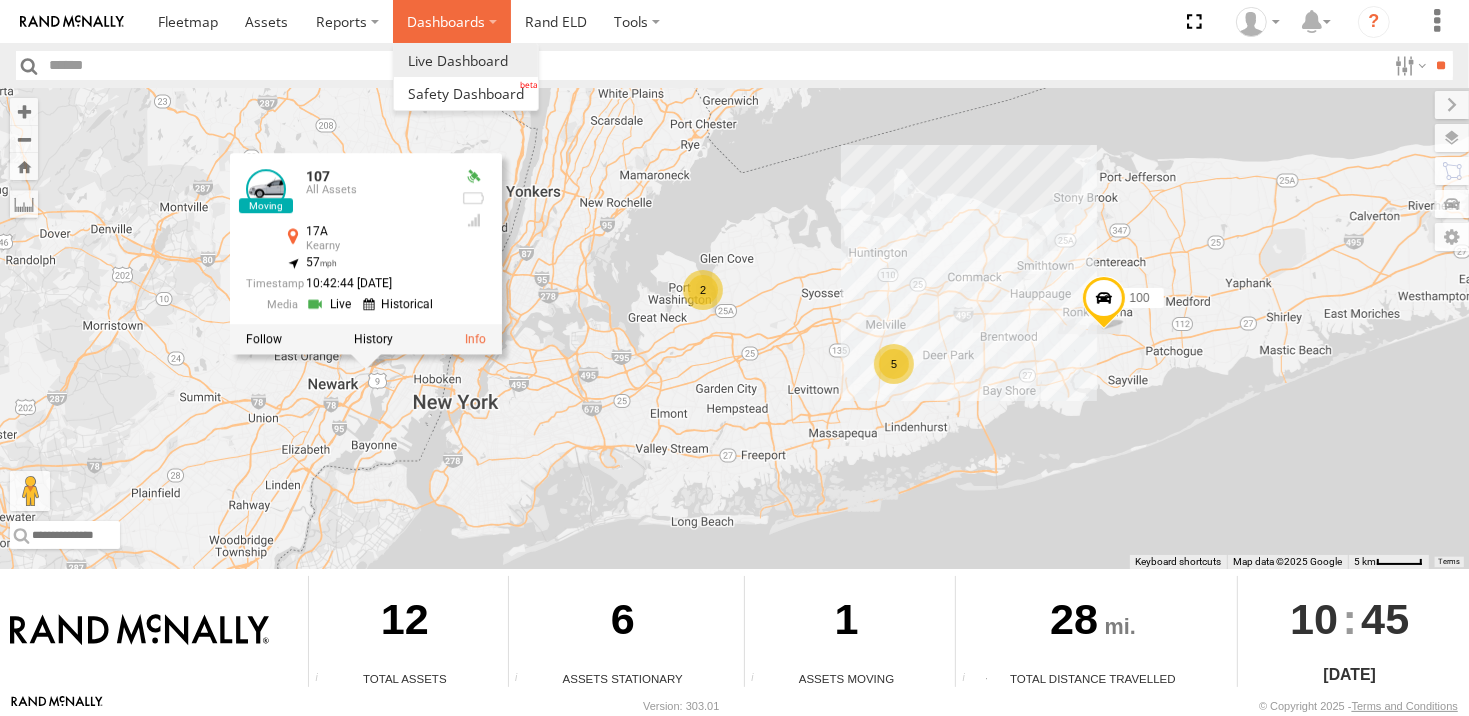click on "Dashboards" at bounding box center [452, 21] 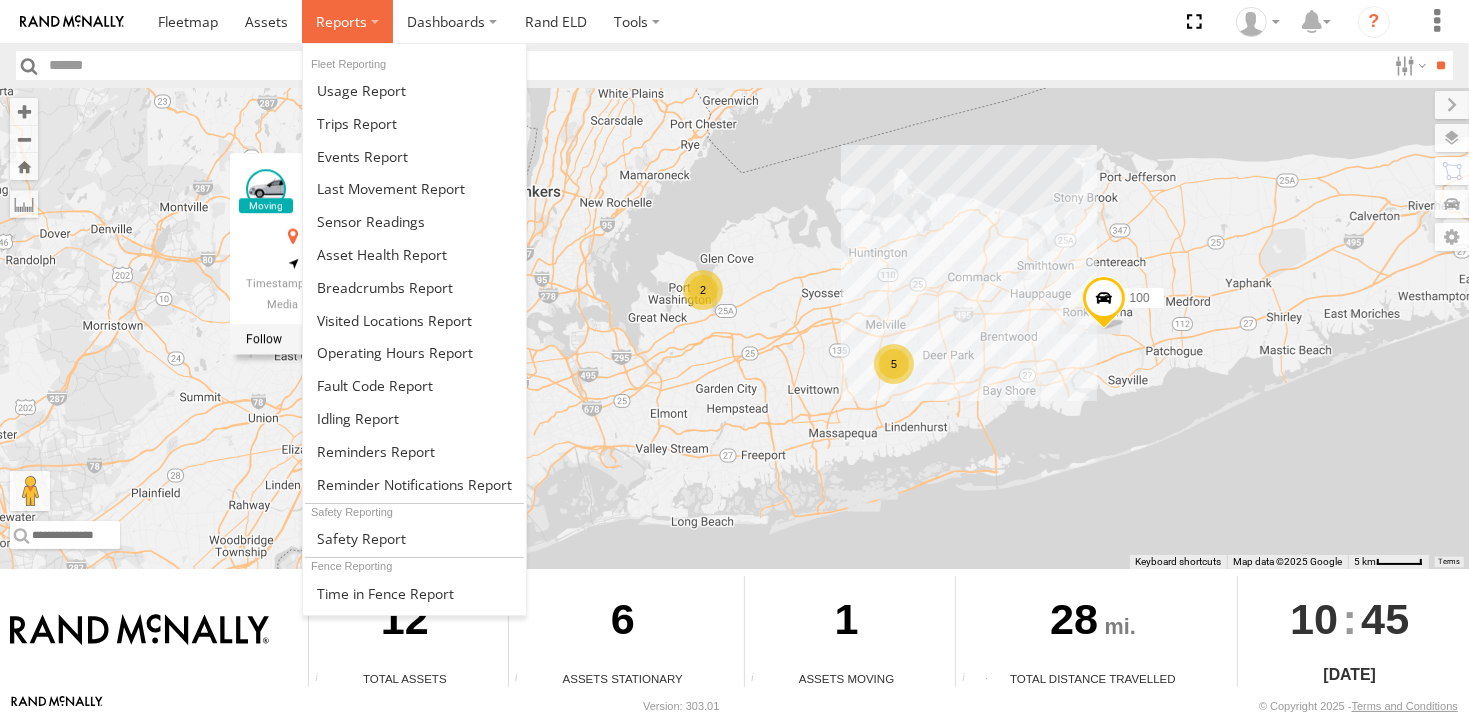 click at bounding box center [341, 21] 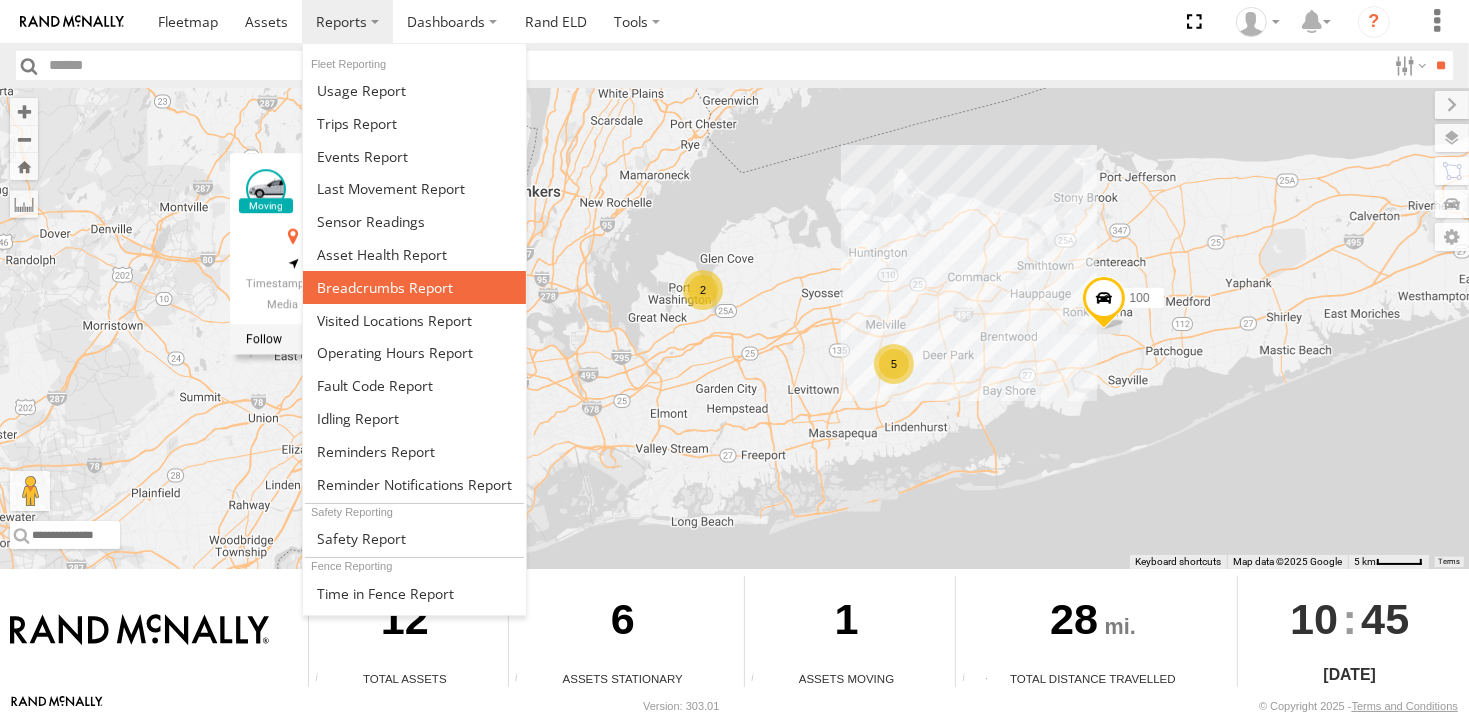 click at bounding box center (385, 287) 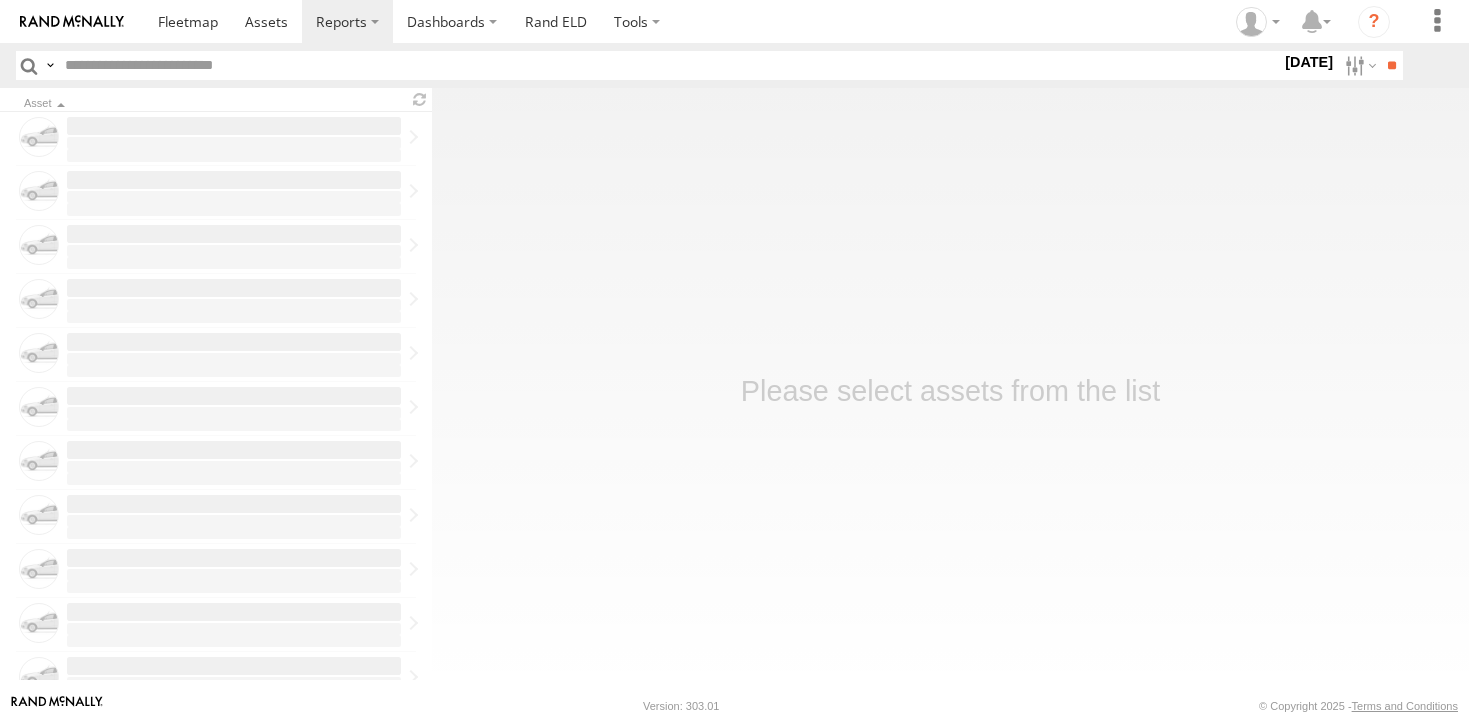 scroll, scrollTop: 0, scrollLeft: 0, axis: both 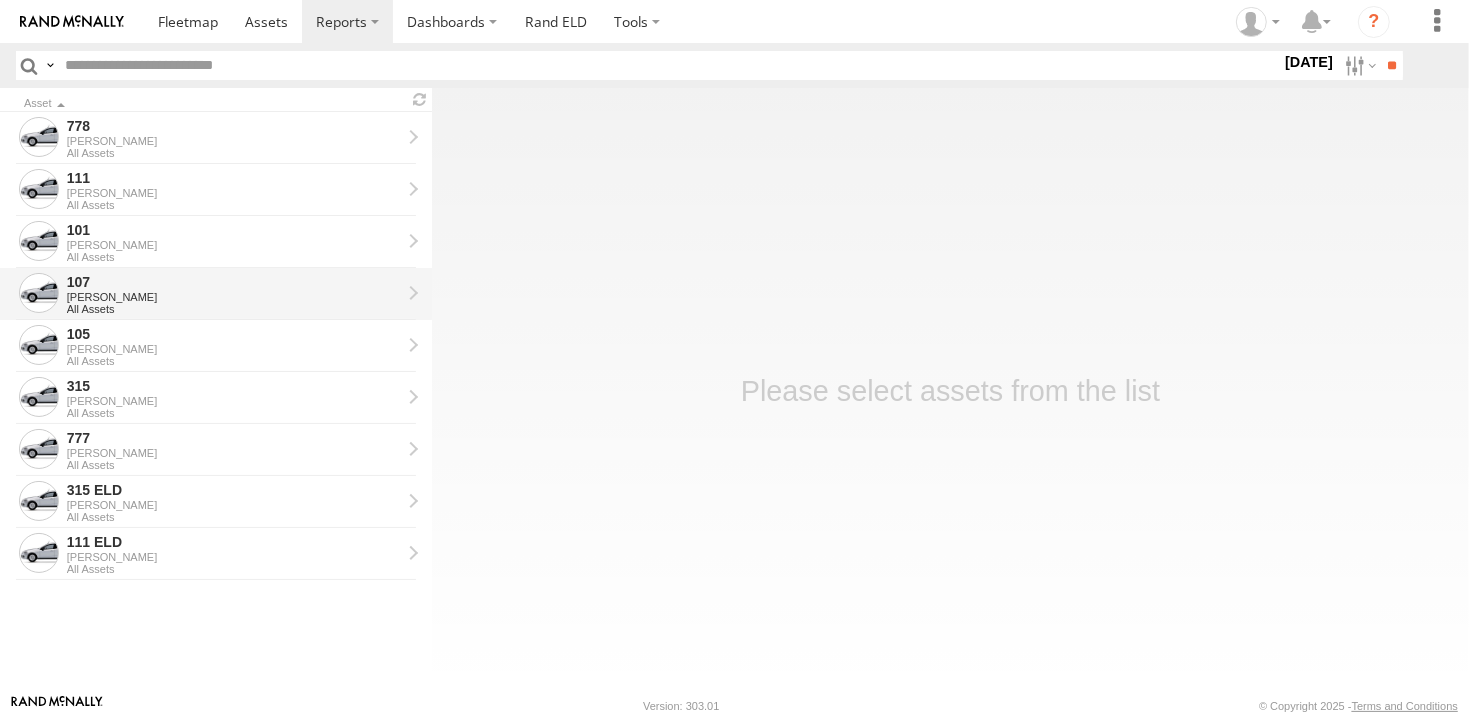 click on "All Assets" at bounding box center [234, 309] 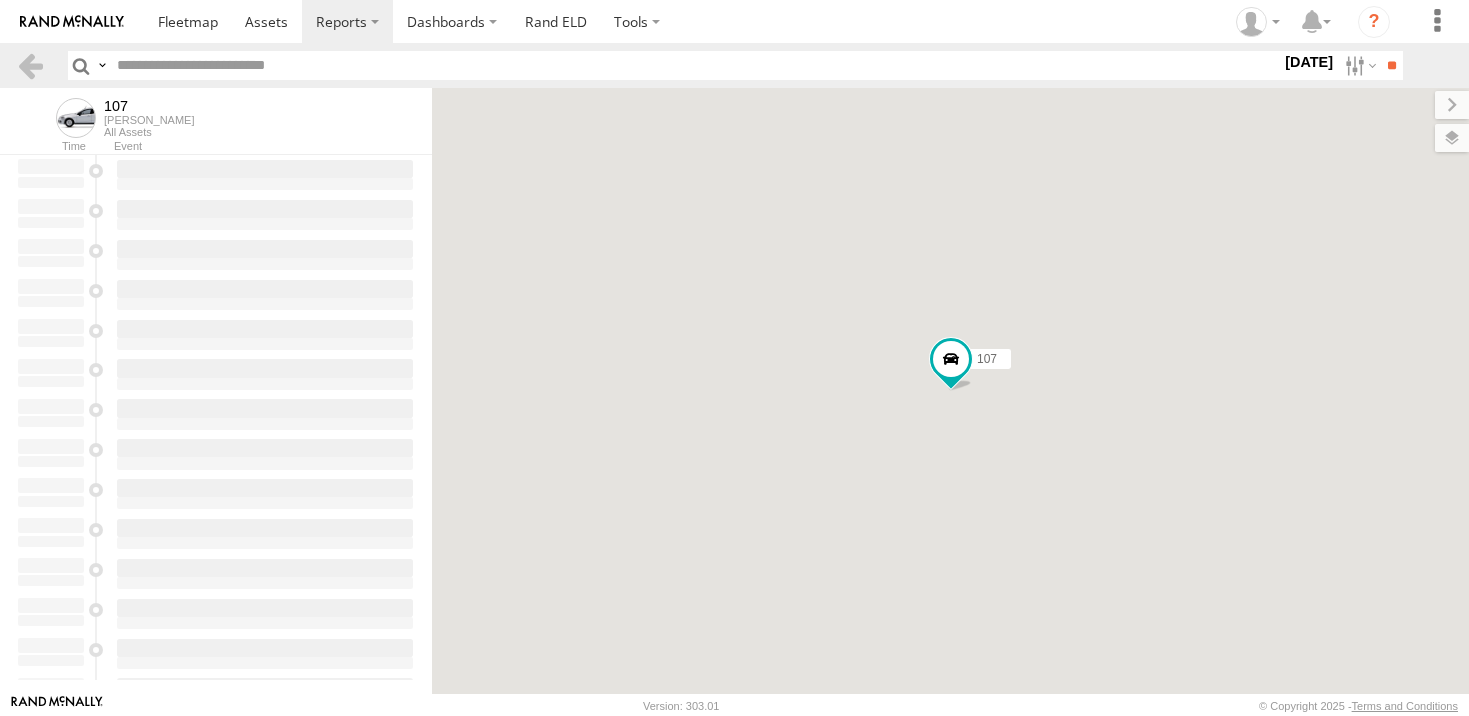 scroll, scrollTop: 0, scrollLeft: 0, axis: both 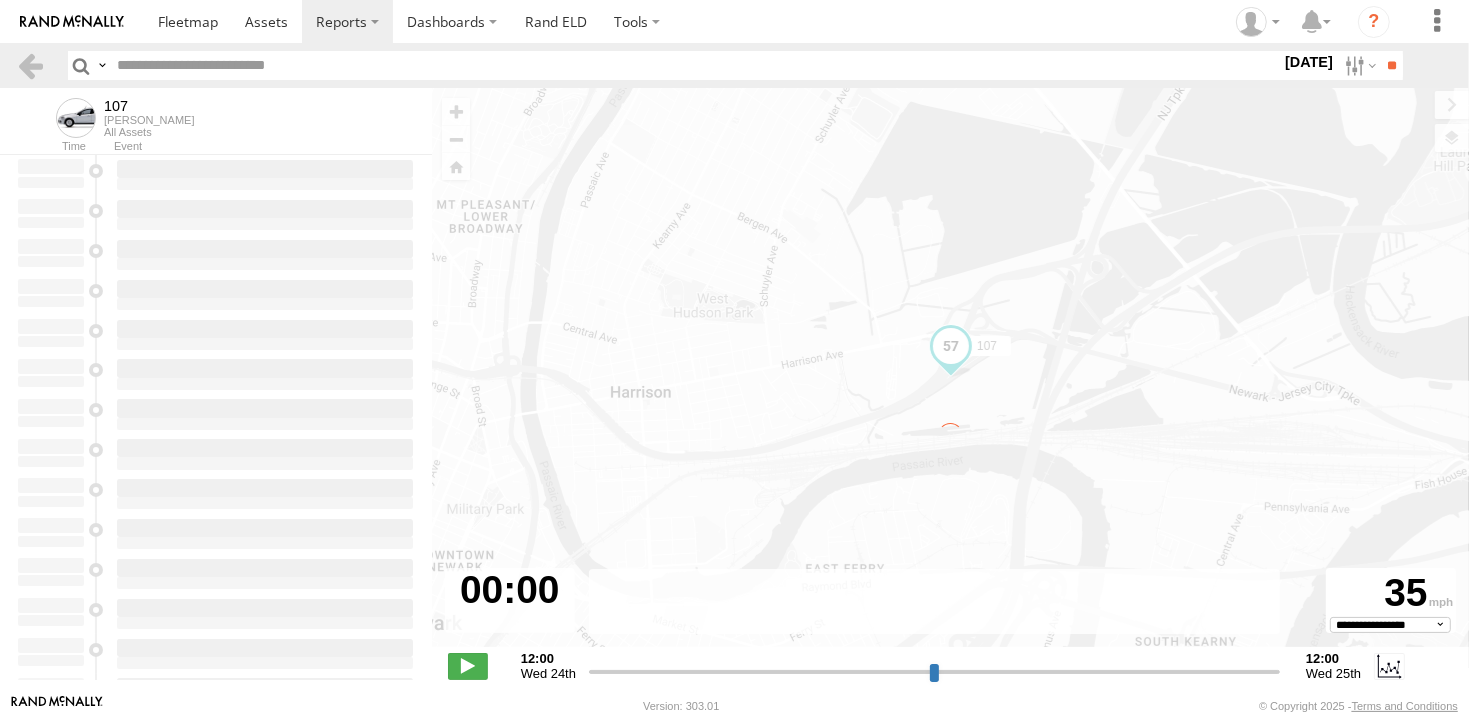type on "**********" 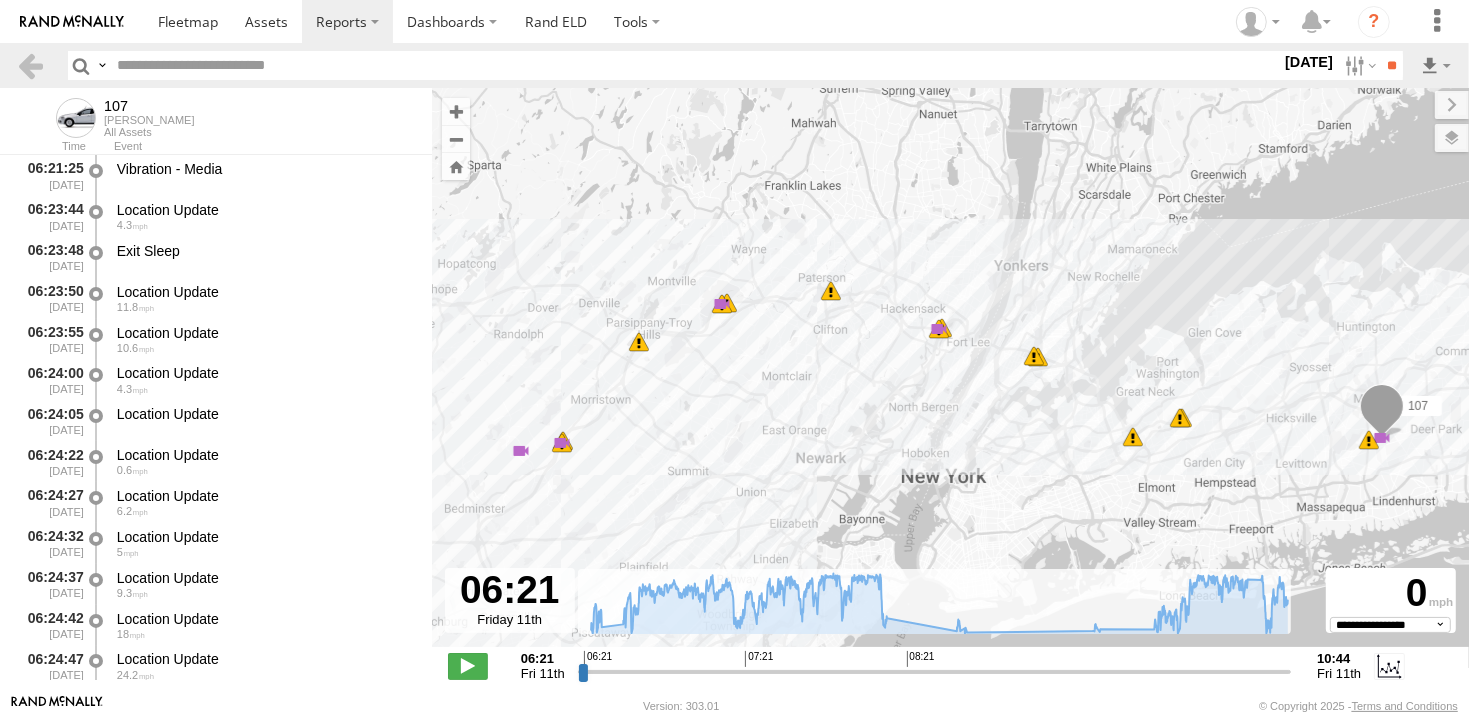 click at bounding box center (1382, 438) 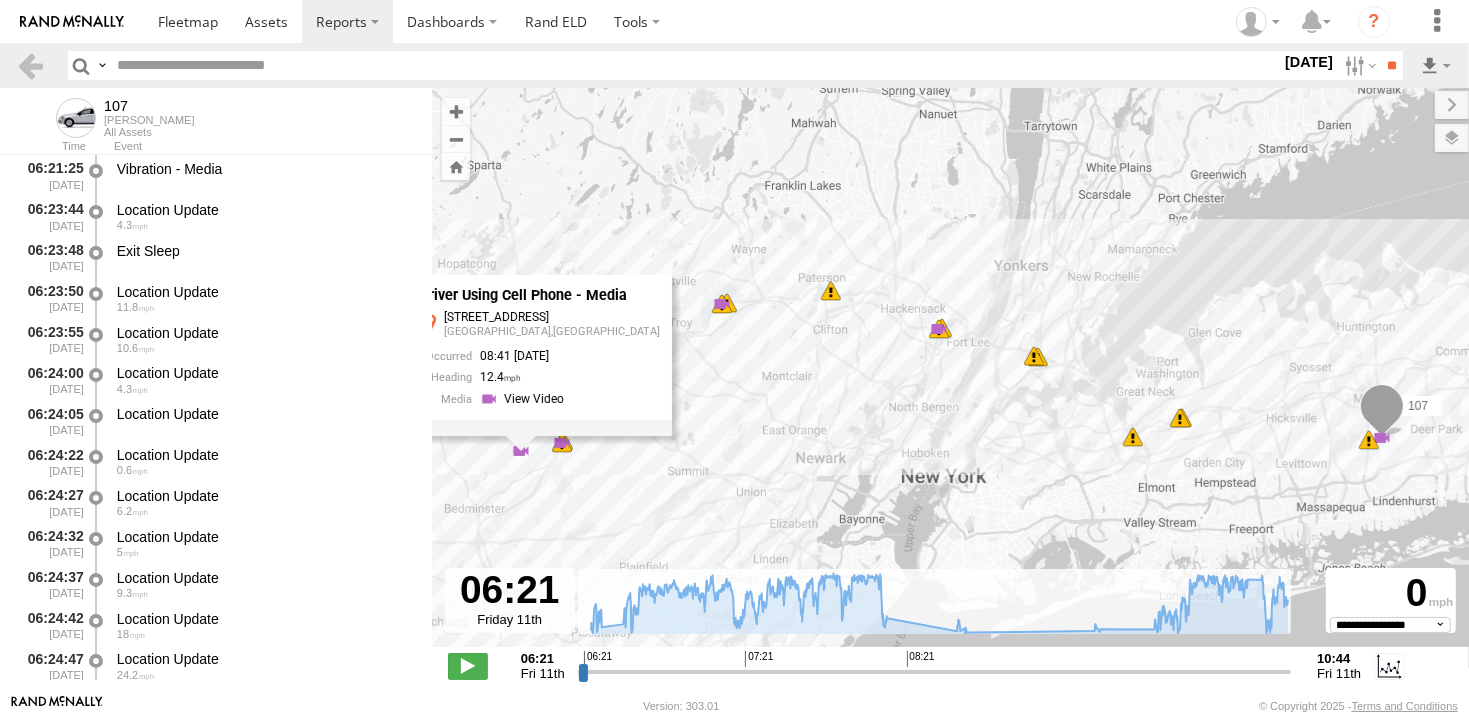 click at bounding box center (1382, 438) 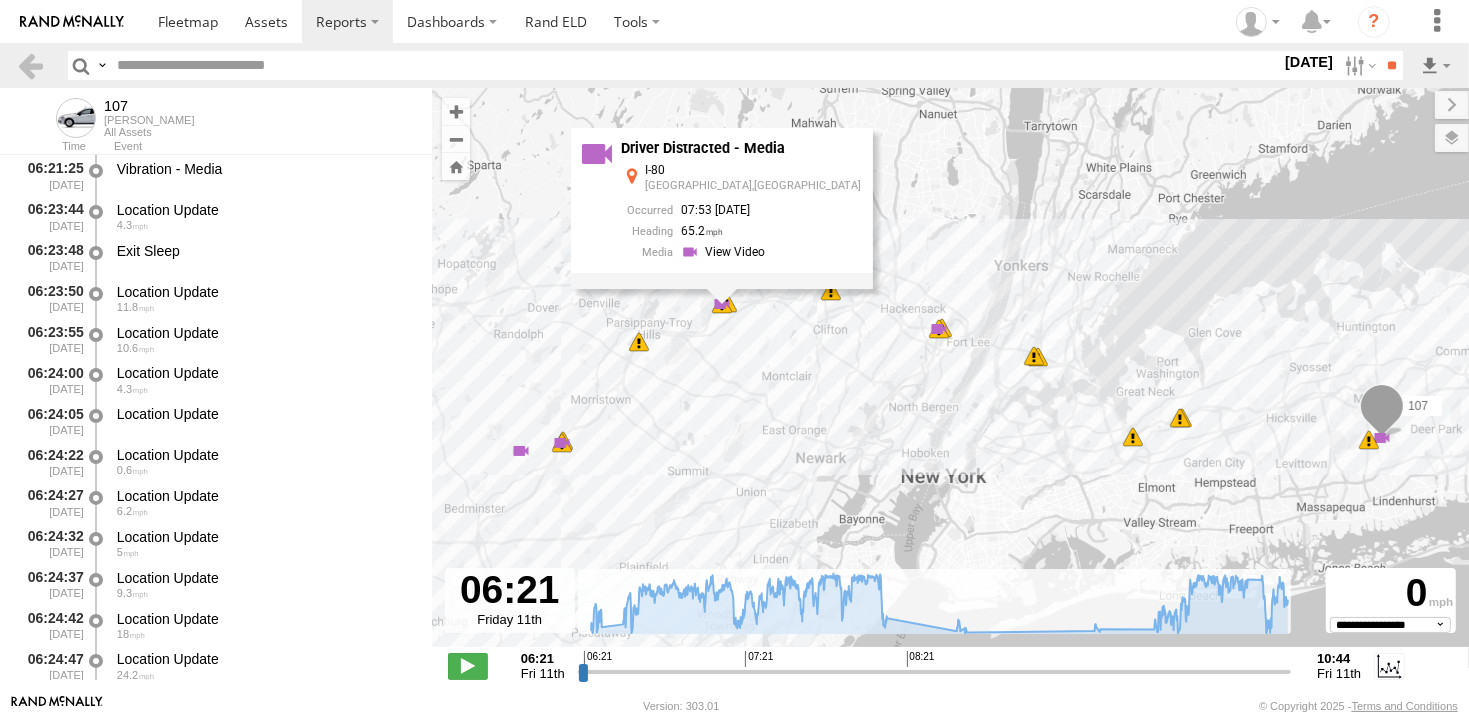 click at bounding box center [1382, 438] 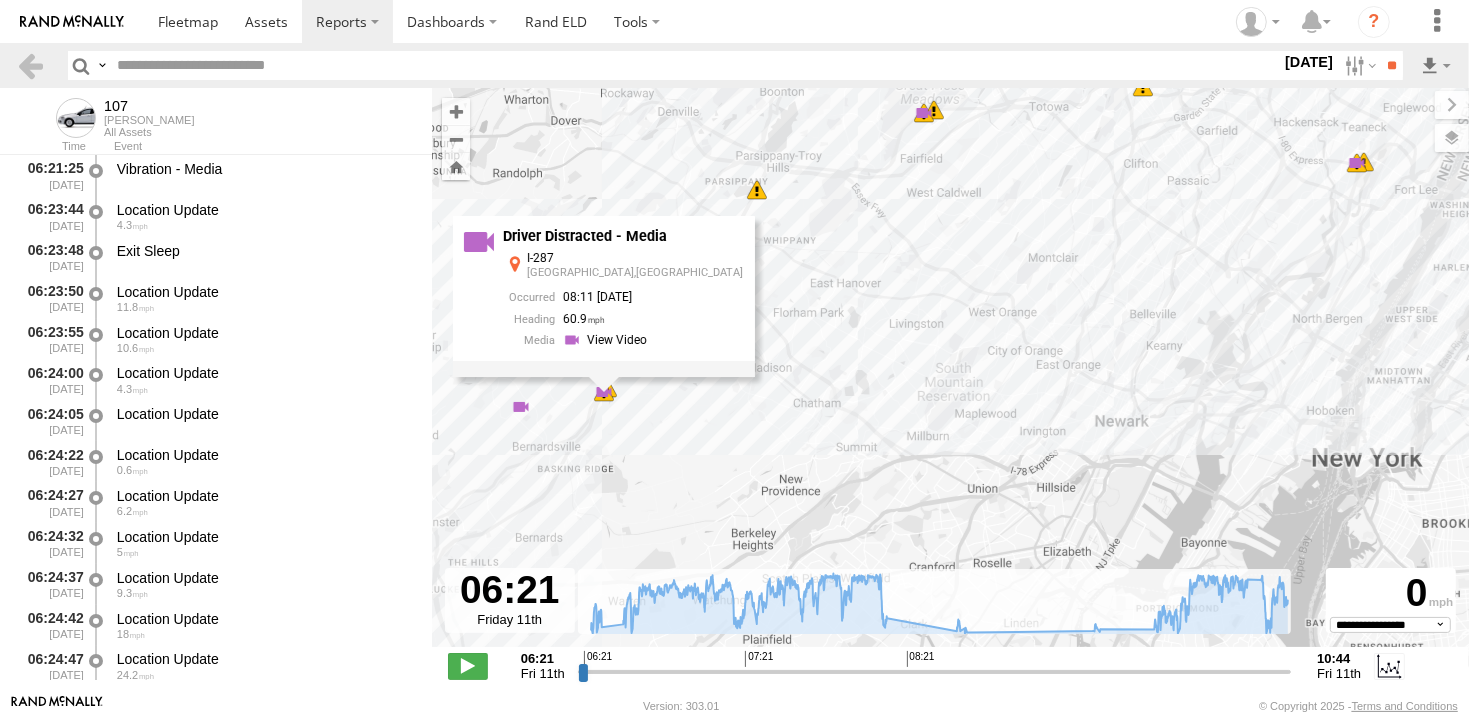 drag, startPoint x: 685, startPoint y: 416, endPoint x: 852, endPoint y: 314, distance: 195.68597 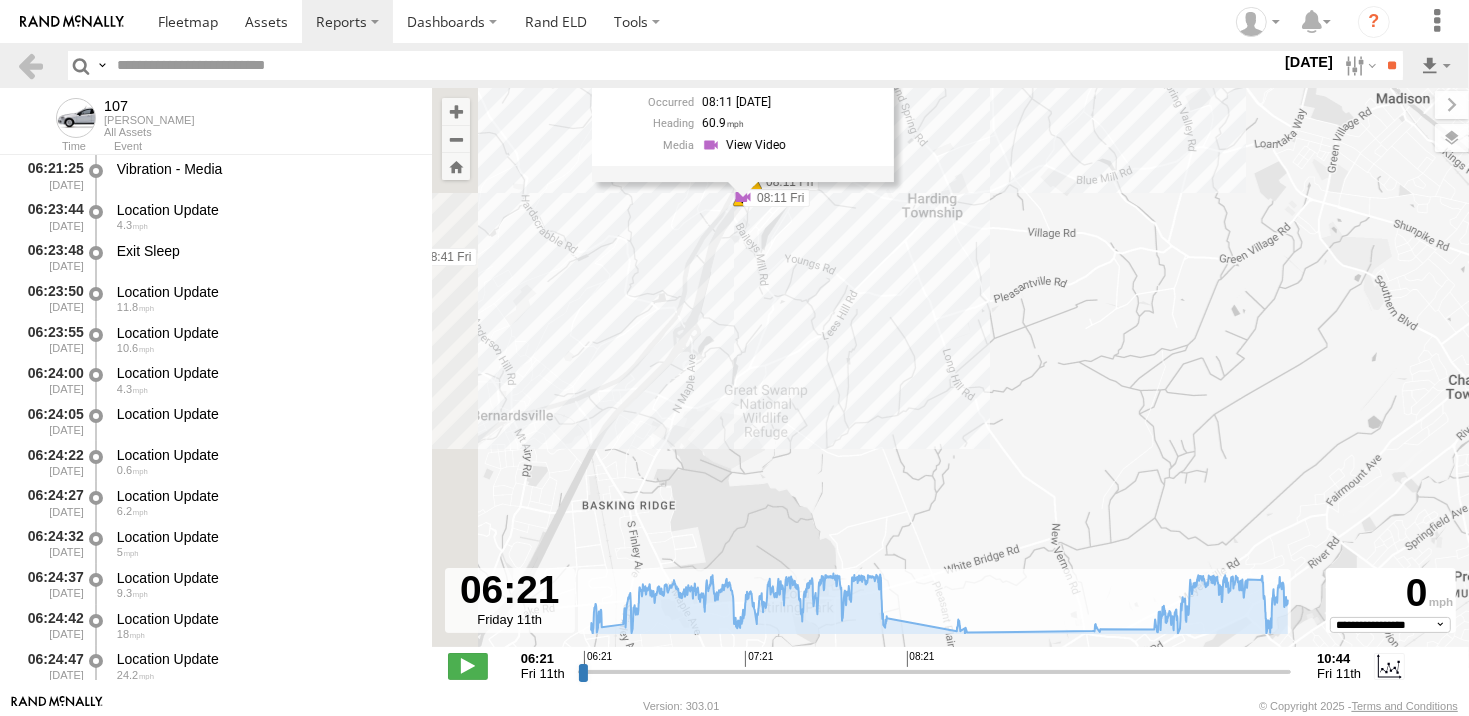 drag, startPoint x: 623, startPoint y: 375, endPoint x: 855, endPoint y: 354, distance: 232.94849 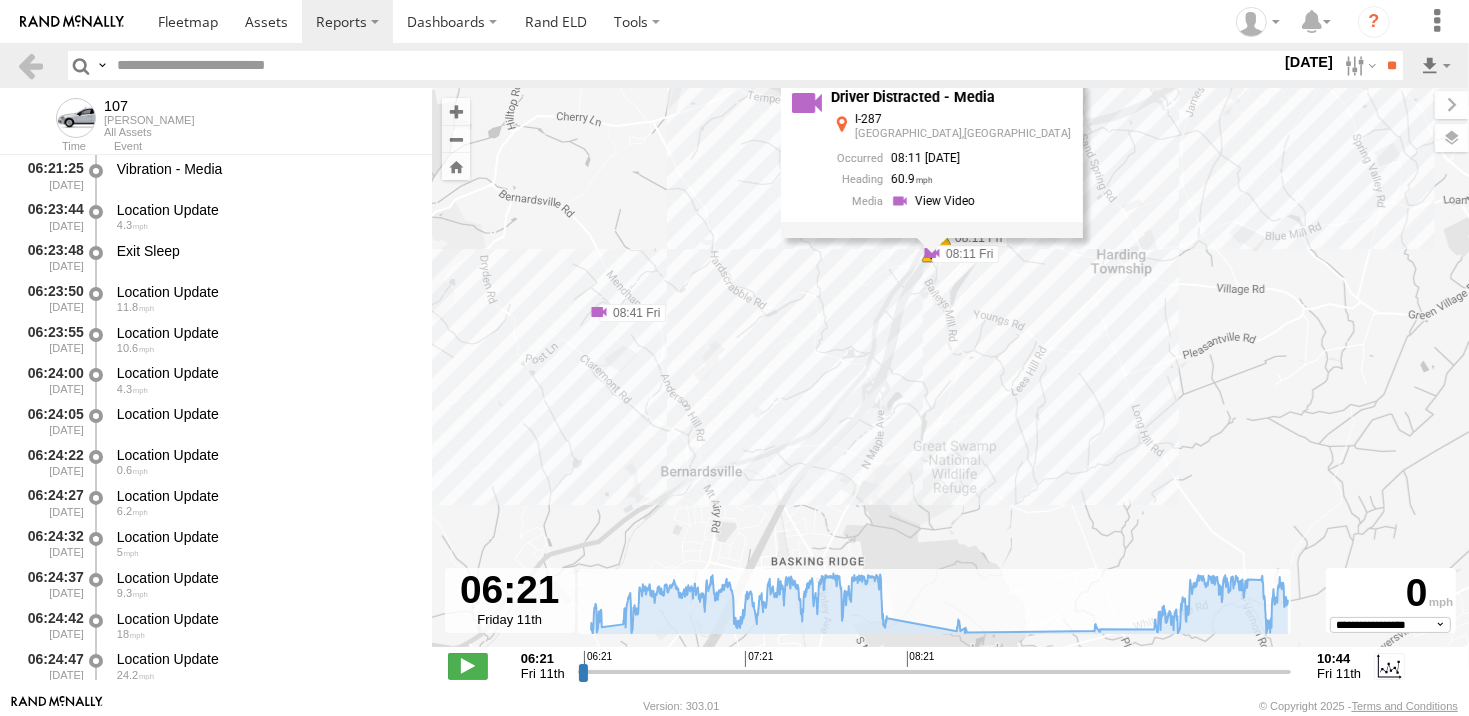 drag, startPoint x: 586, startPoint y: 318, endPoint x: 780, endPoint y: 376, distance: 202.48457 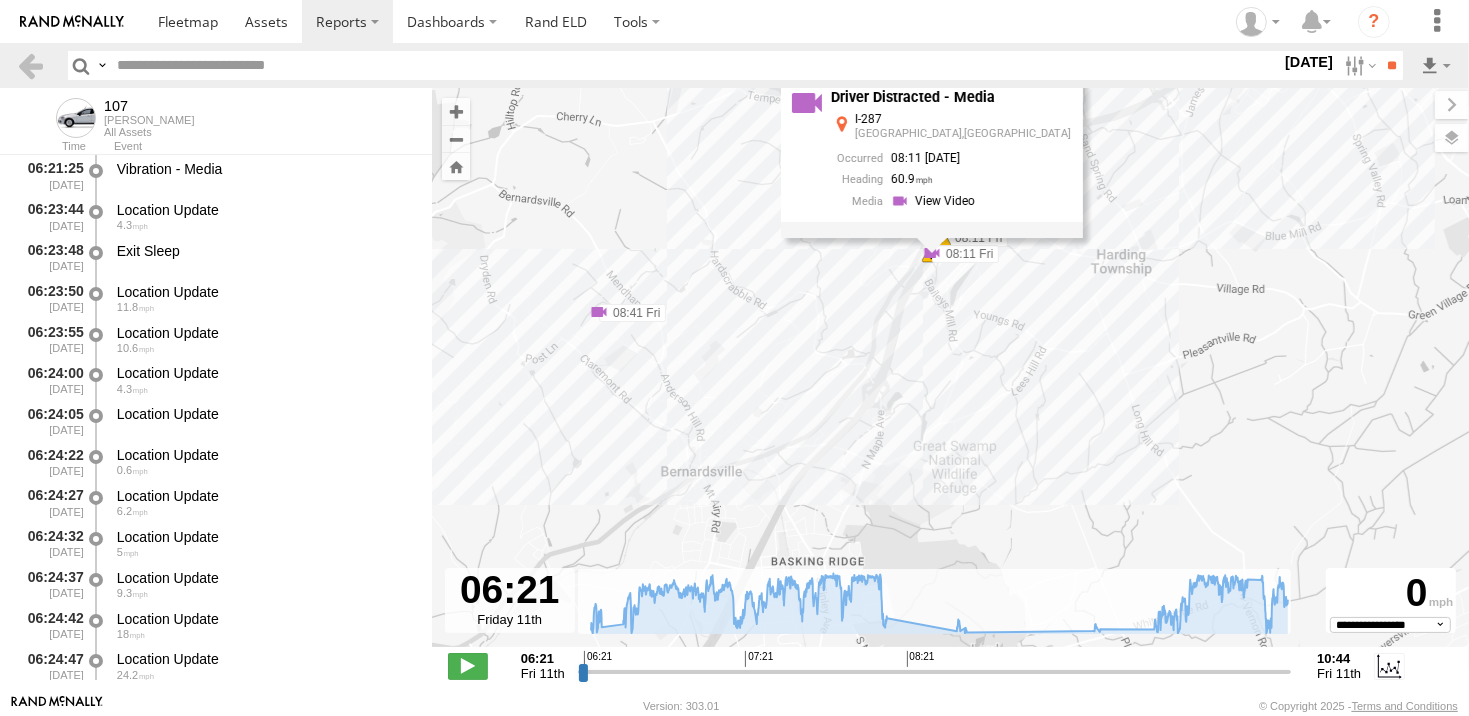 click at bounding box center [7493, 209] 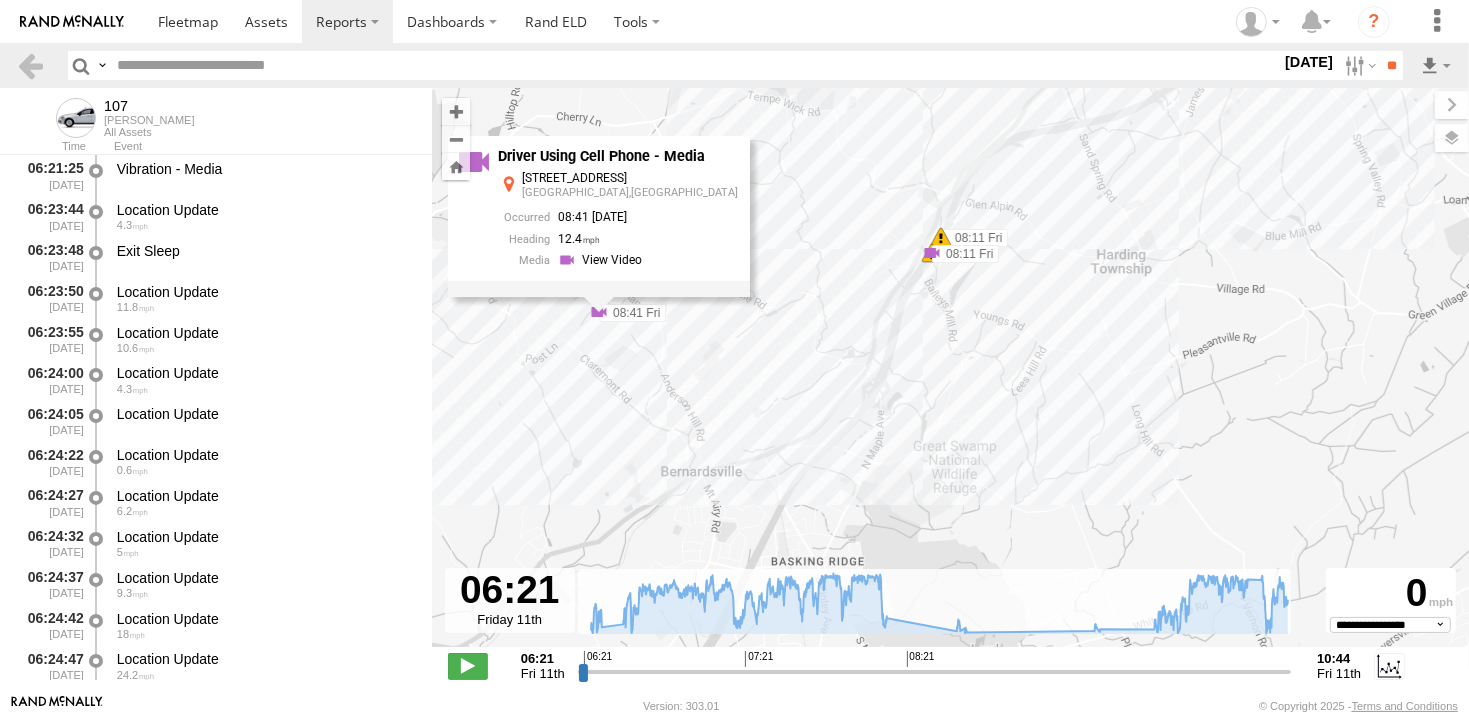 click on "107 06:21 Fri 06:35 Fri 06:59 Fri 06:59 Fri 07:04 Fri 07:18 Fri 07:20 Fri 07:32 Fri 07:32 Fri 07:32 Fri 07:43 Fri 07:52 Fri 07:53 Fri 07:53 Fri 08:11 Fri 08:11 Fri 08:11 Fri 08:41 Fri 10:18 Fri Driver Using Cell Phone - Media 28 Private Road 67 Bernardsville,NJ 08:41 07/11/2025 12.4" at bounding box center [950, 378] 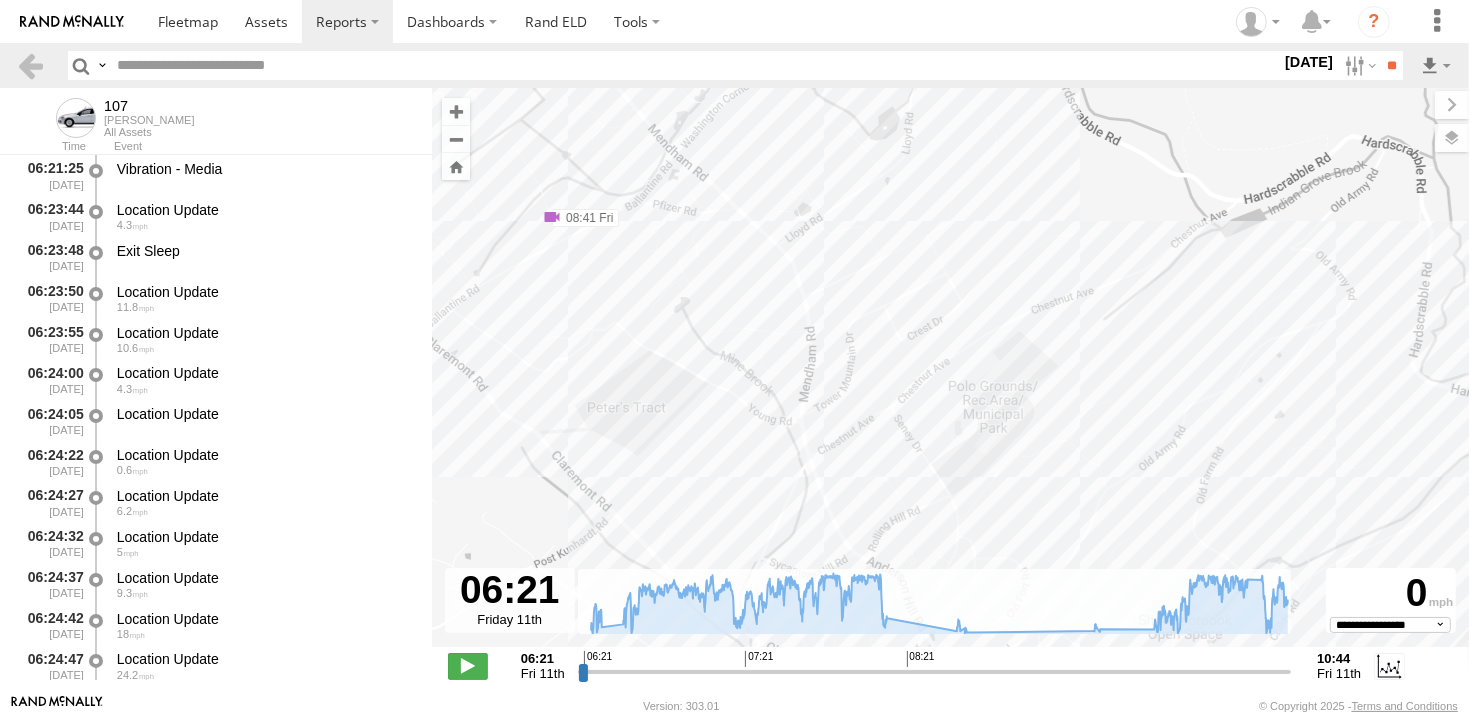 click at bounding box center [28126, -195] 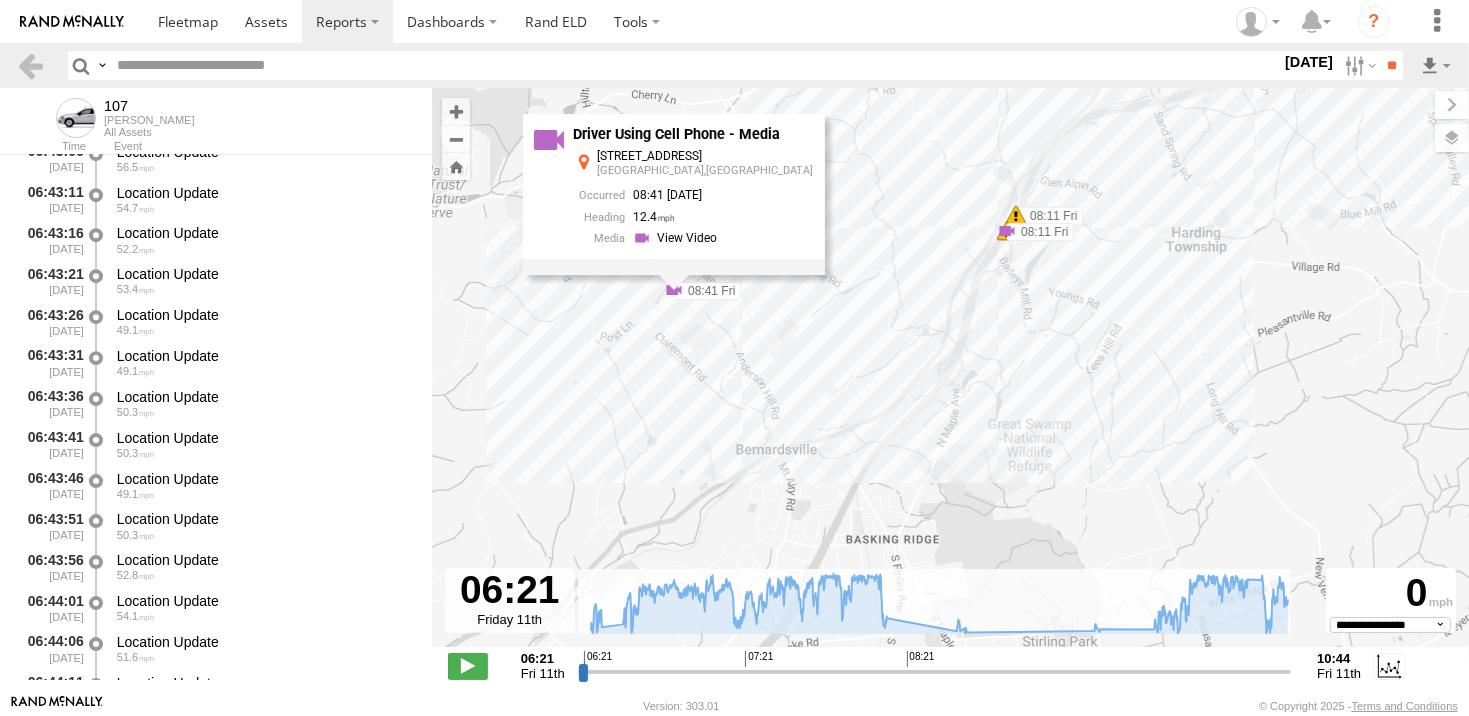 scroll, scrollTop: 5745, scrollLeft: 0, axis: vertical 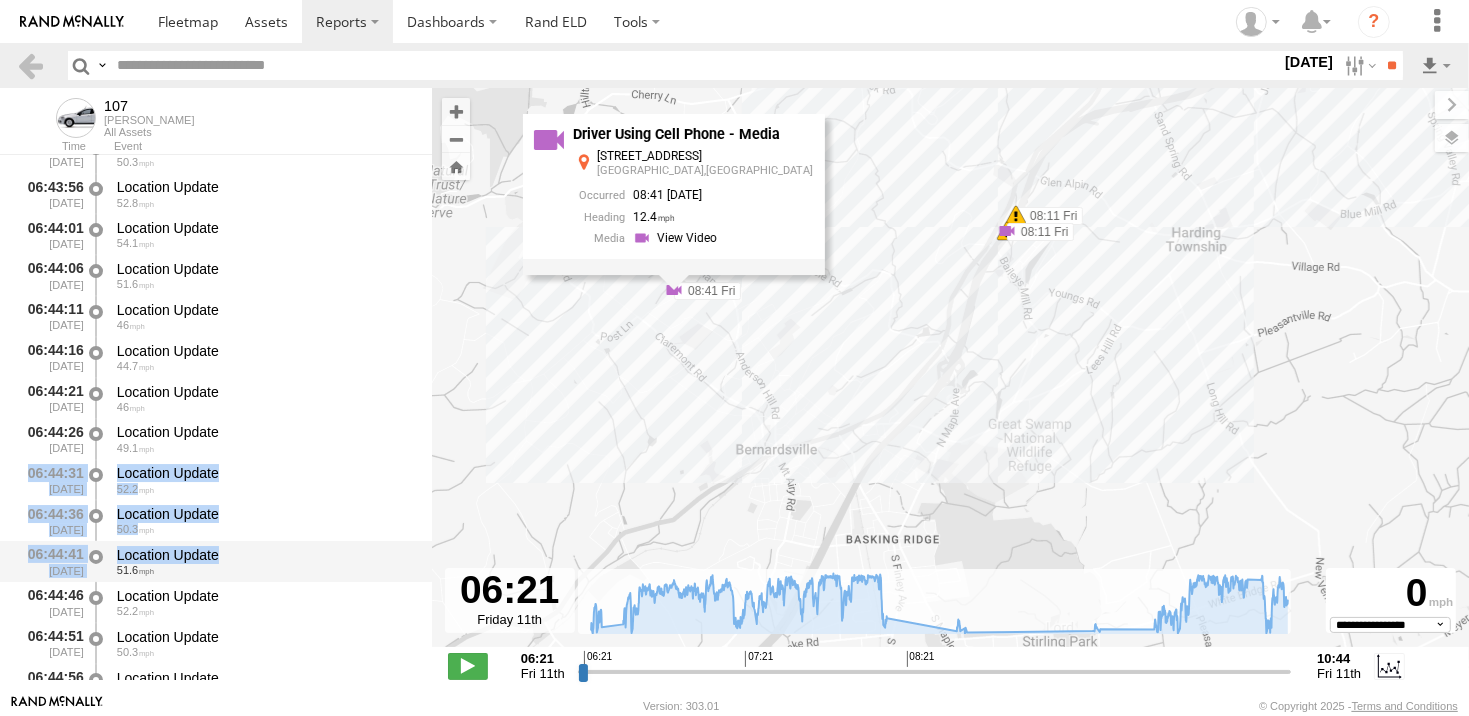 drag, startPoint x: 424, startPoint y: 459, endPoint x: 422, endPoint y: 557, distance: 98.02041 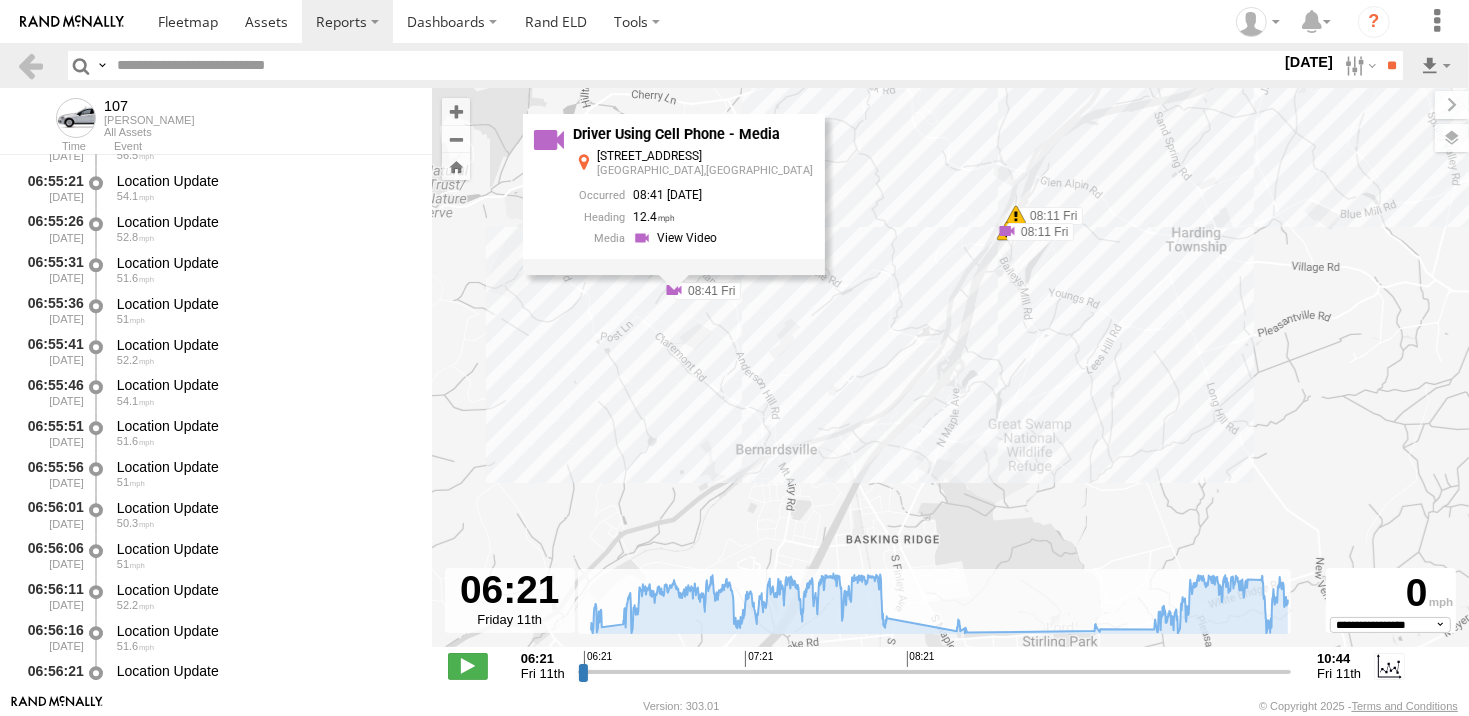 scroll, scrollTop: 11751, scrollLeft: 0, axis: vertical 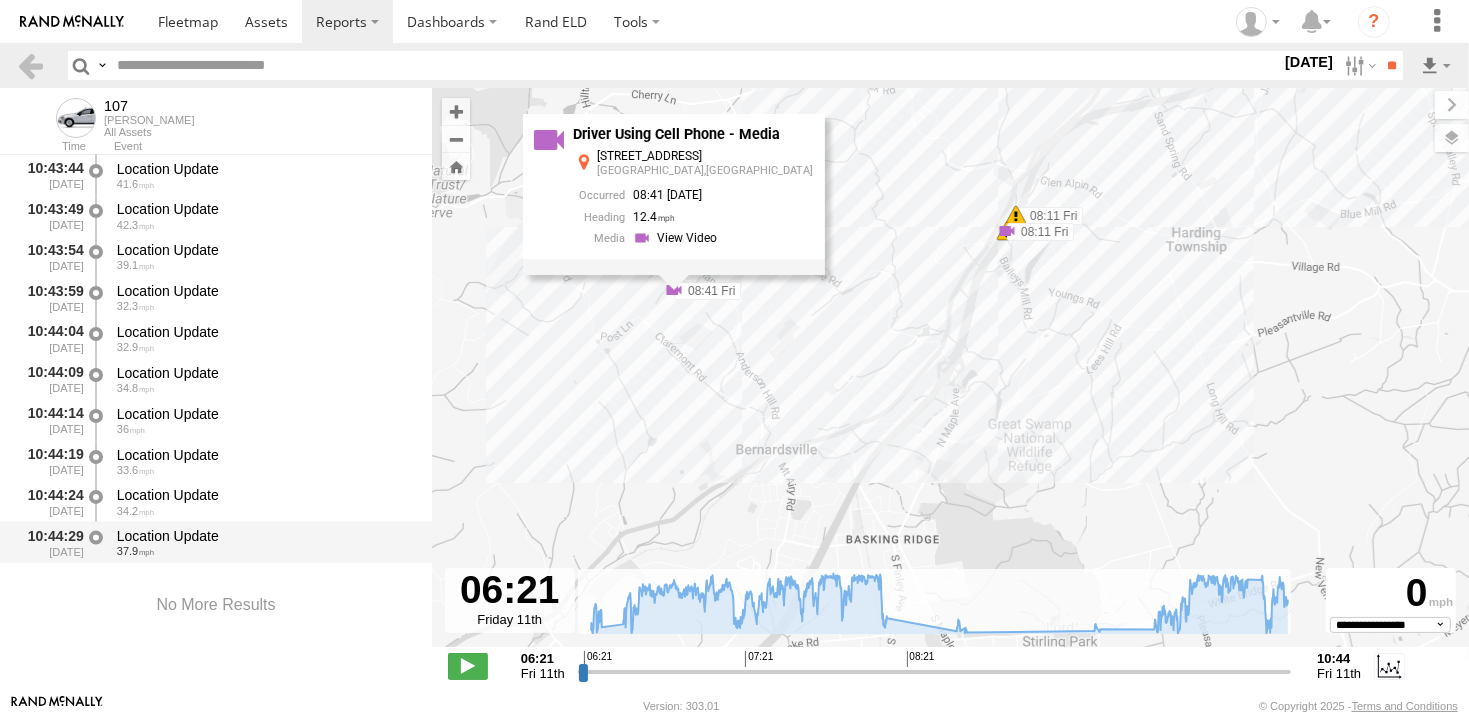 click on "Location Update" at bounding box center (265, 536) 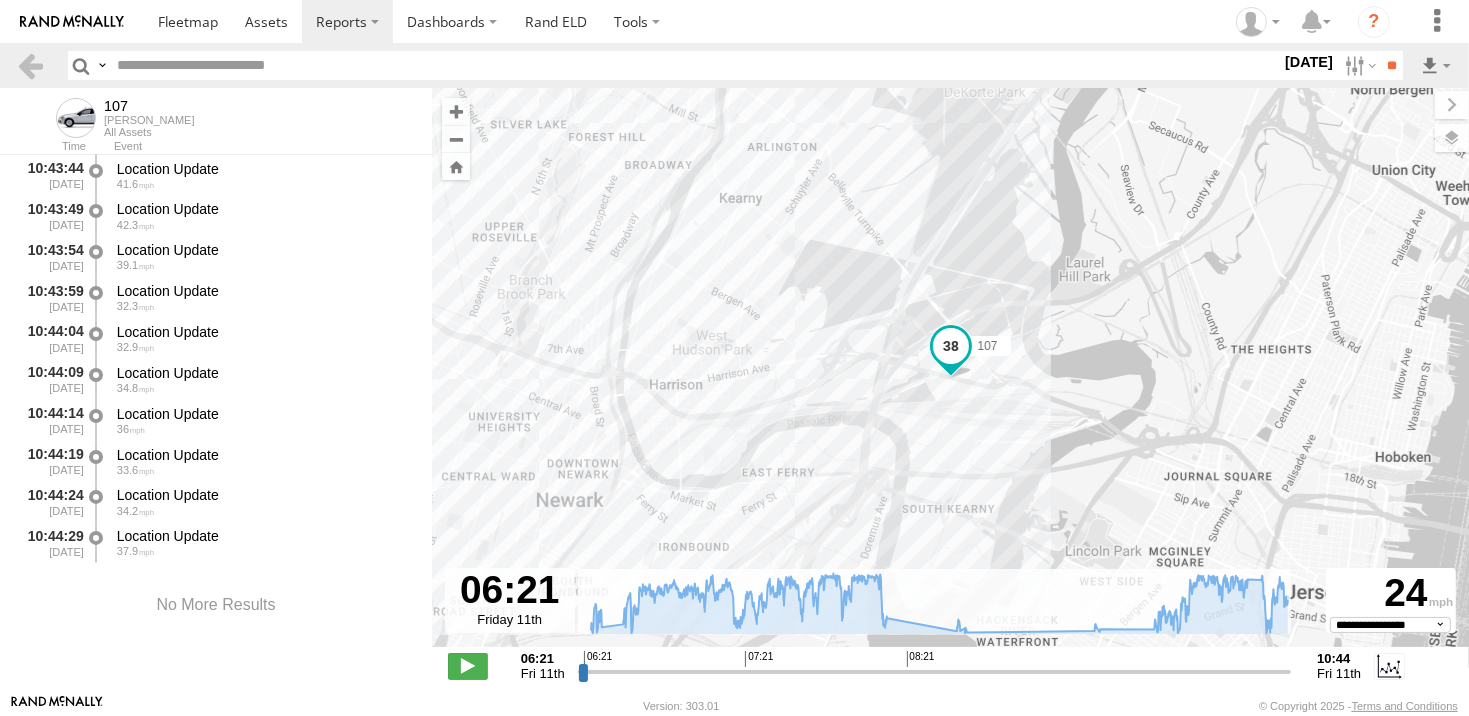 click at bounding box center [951, 346] 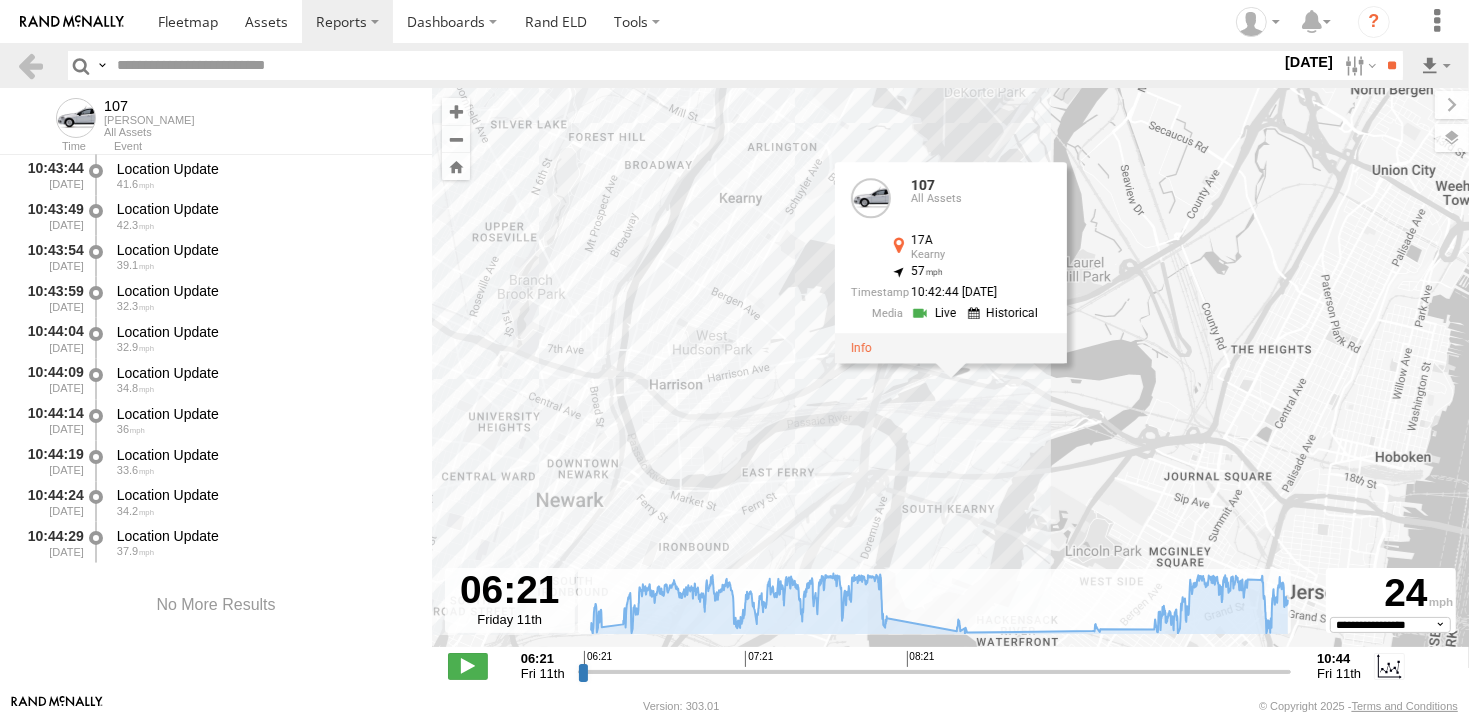 click at bounding box center [951, 348] 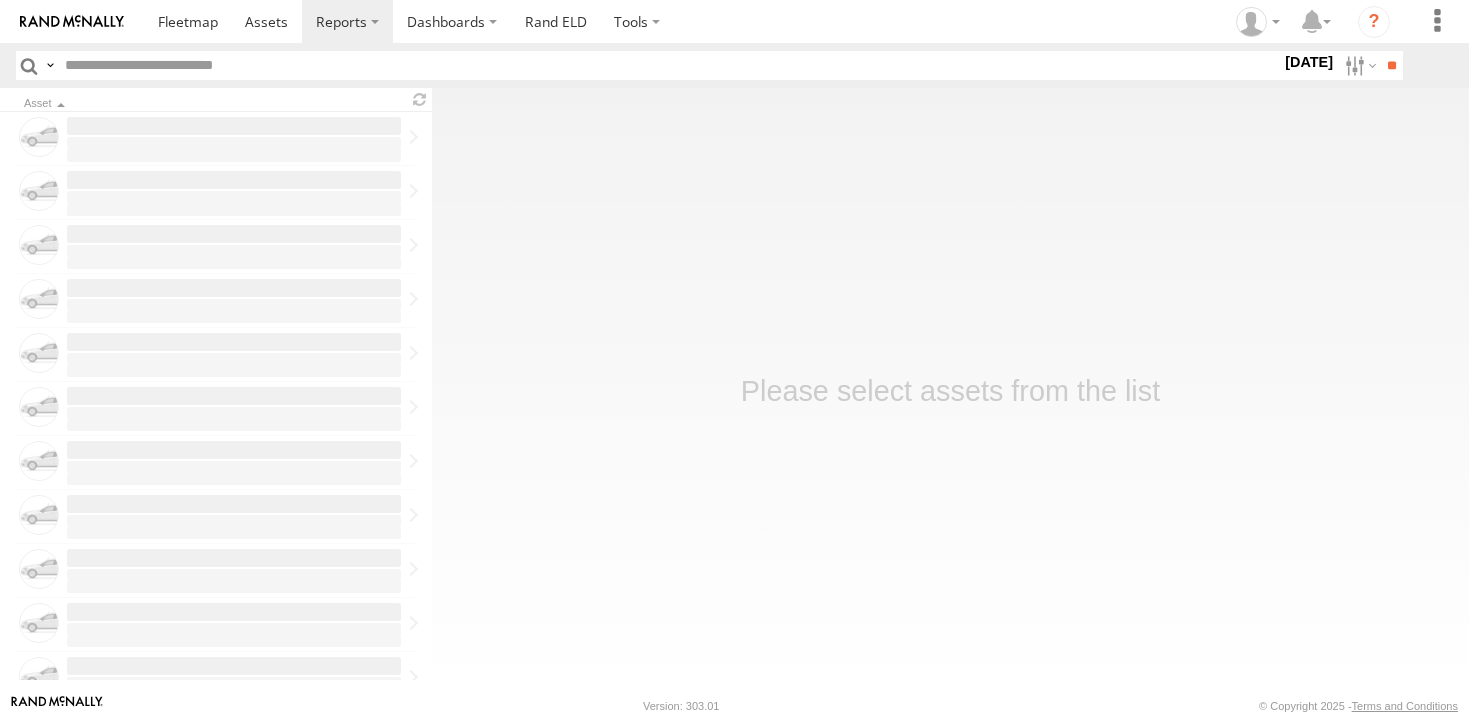 scroll, scrollTop: 0, scrollLeft: 0, axis: both 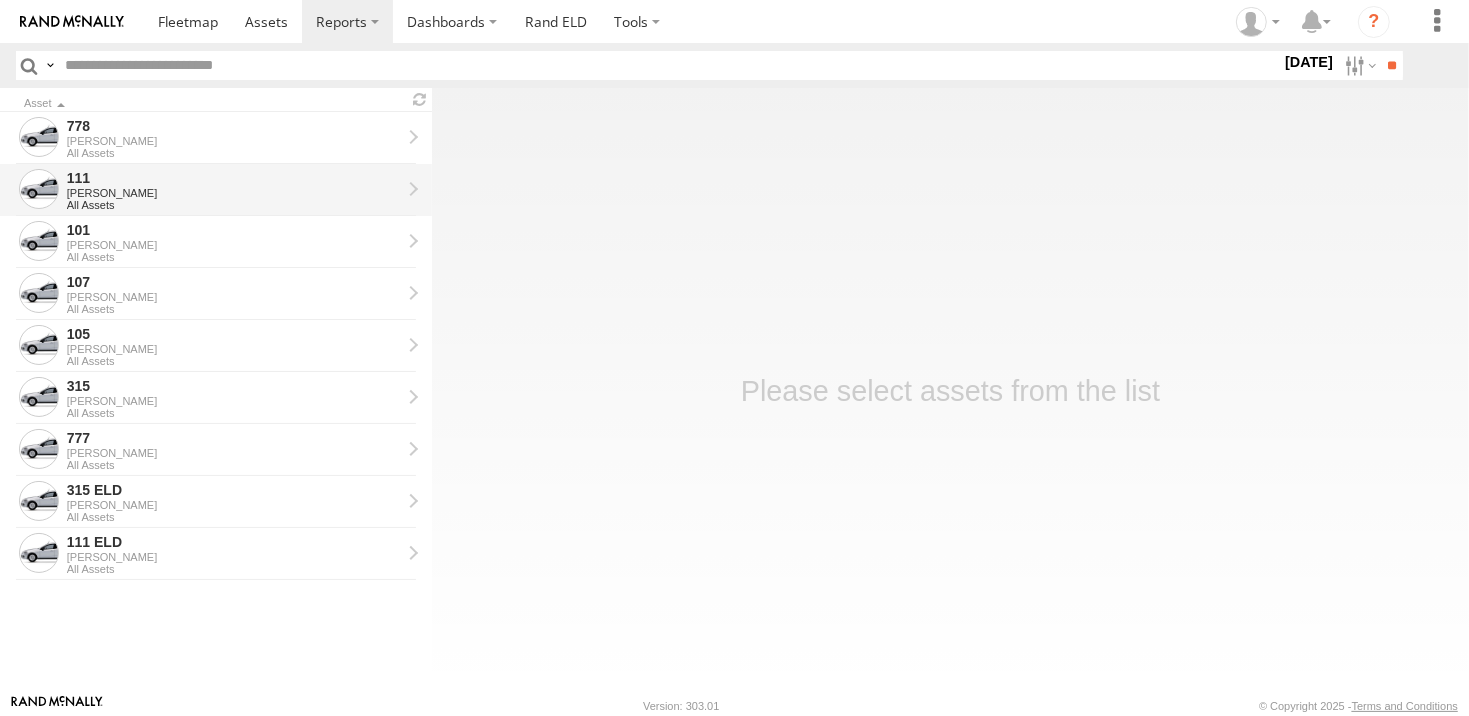 click on "[PERSON_NAME]" at bounding box center (234, 193) 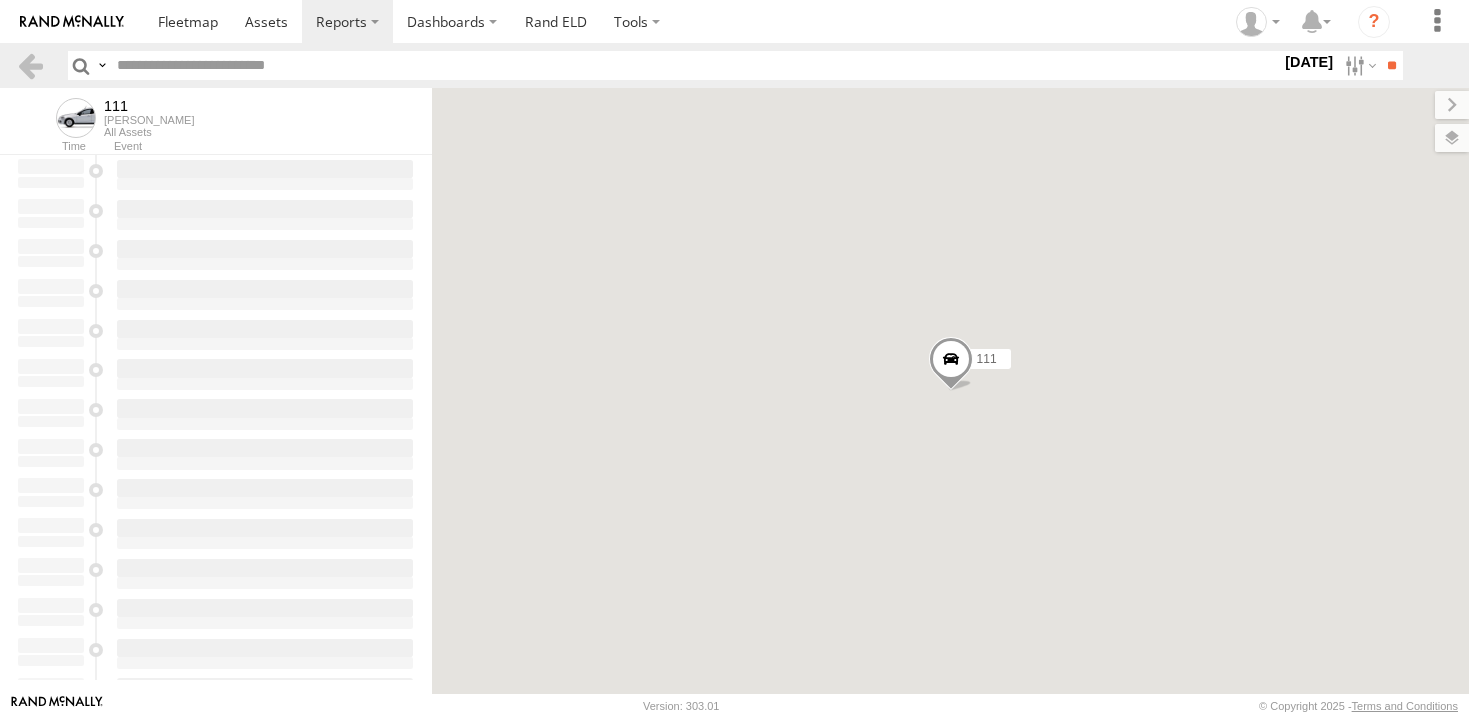 scroll, scrollTop: 0, scrollLeft: 0, axis: both 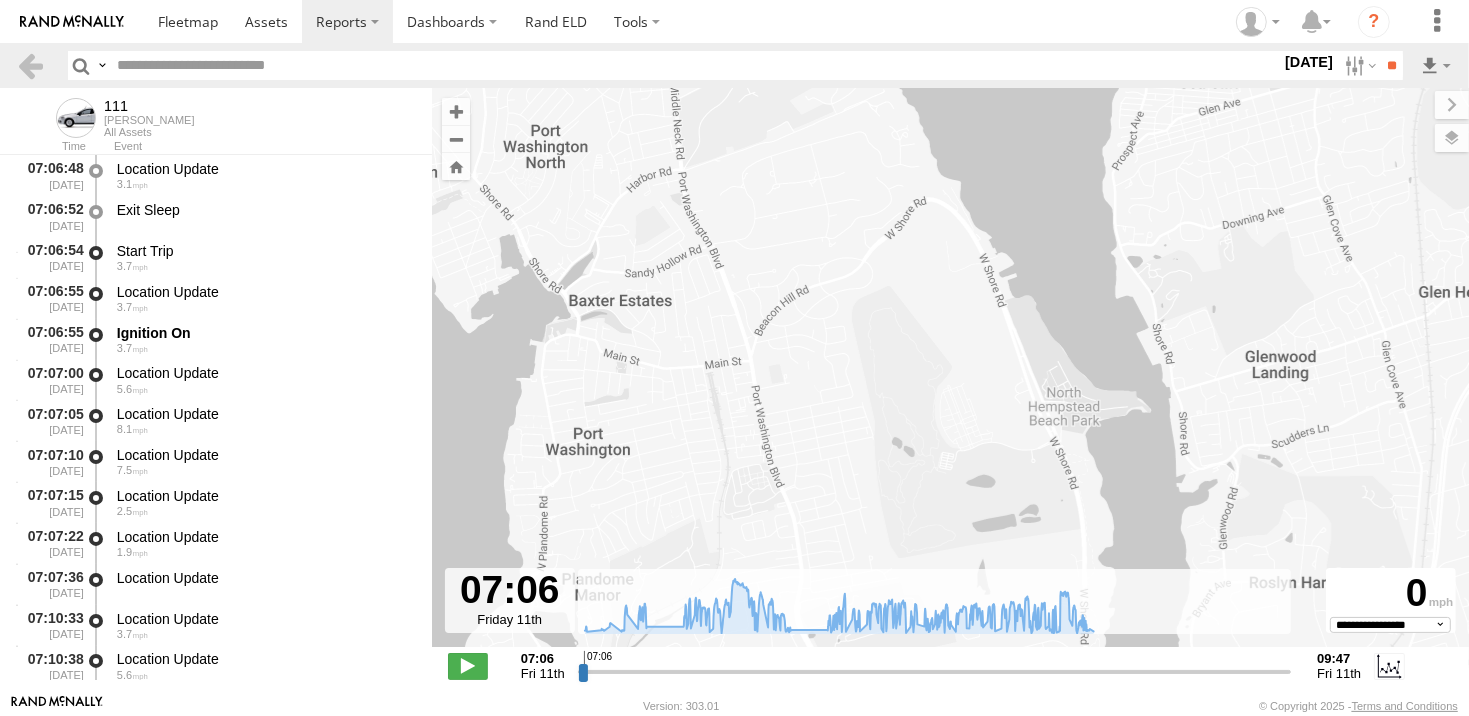 type on "**********" 